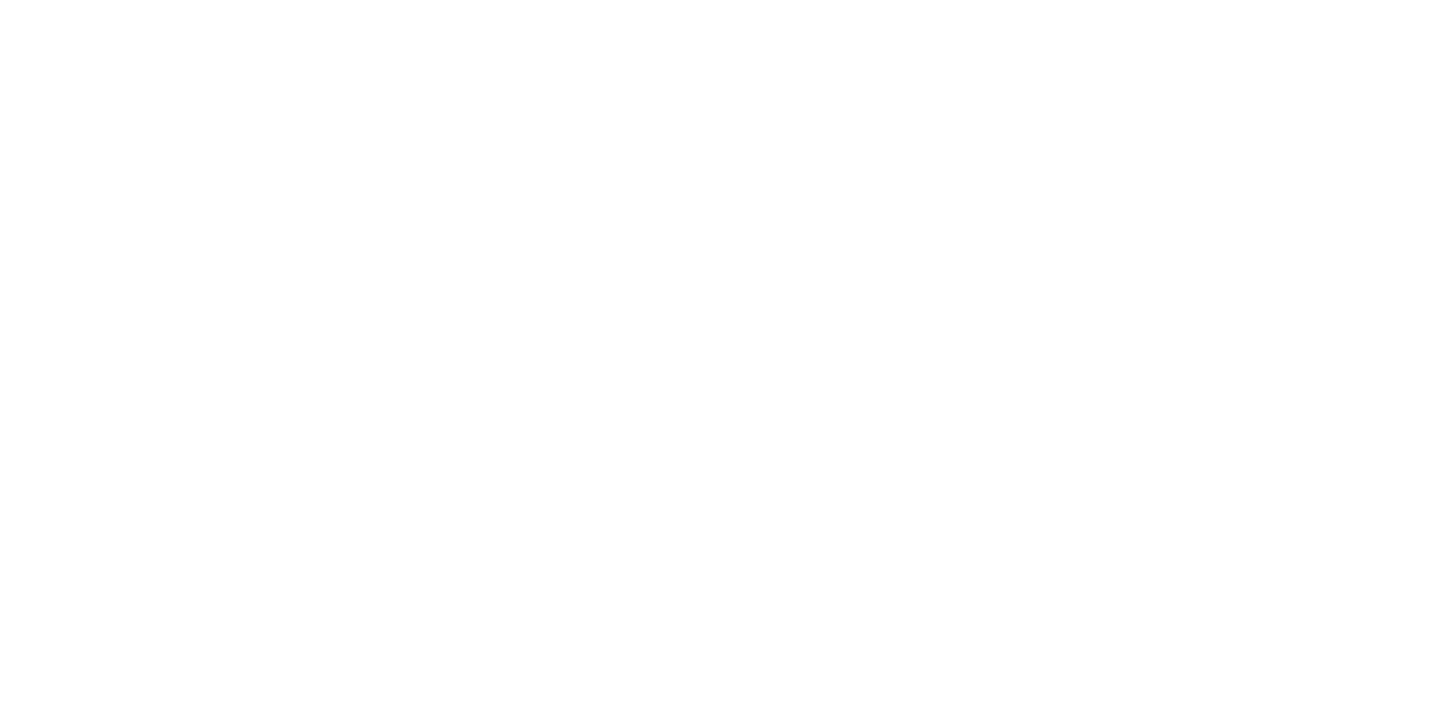 scroll, scrollTop: 0, scrollLeft: 0, axis: both 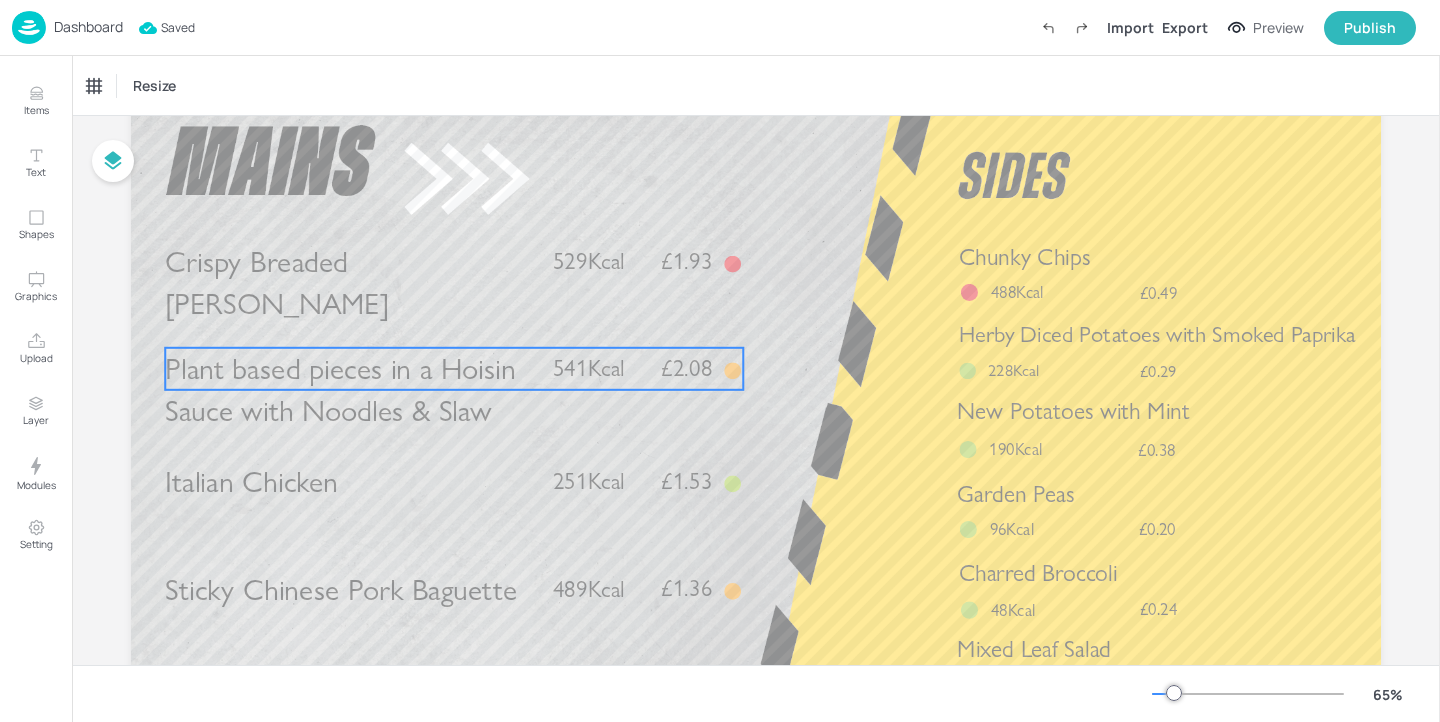 click on "541Kcal" at bounding box center (589, 368) 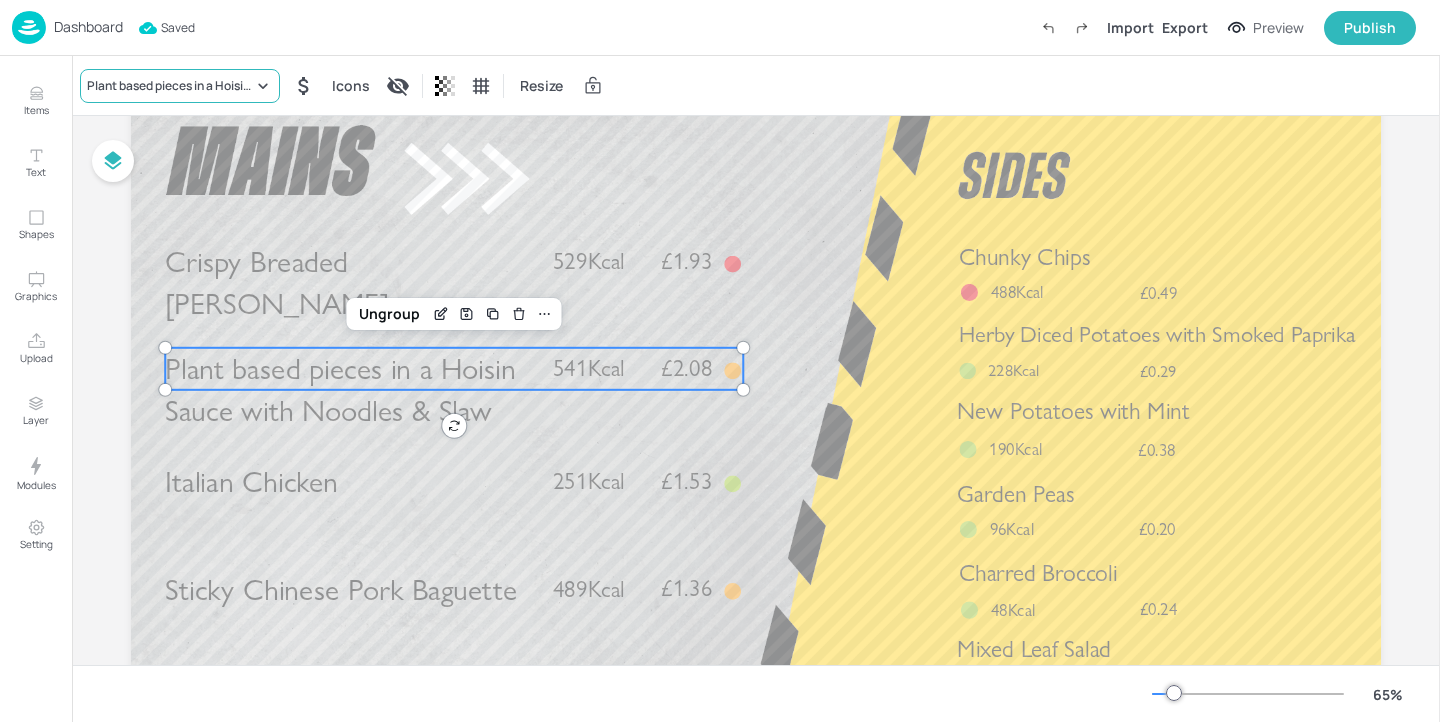 click 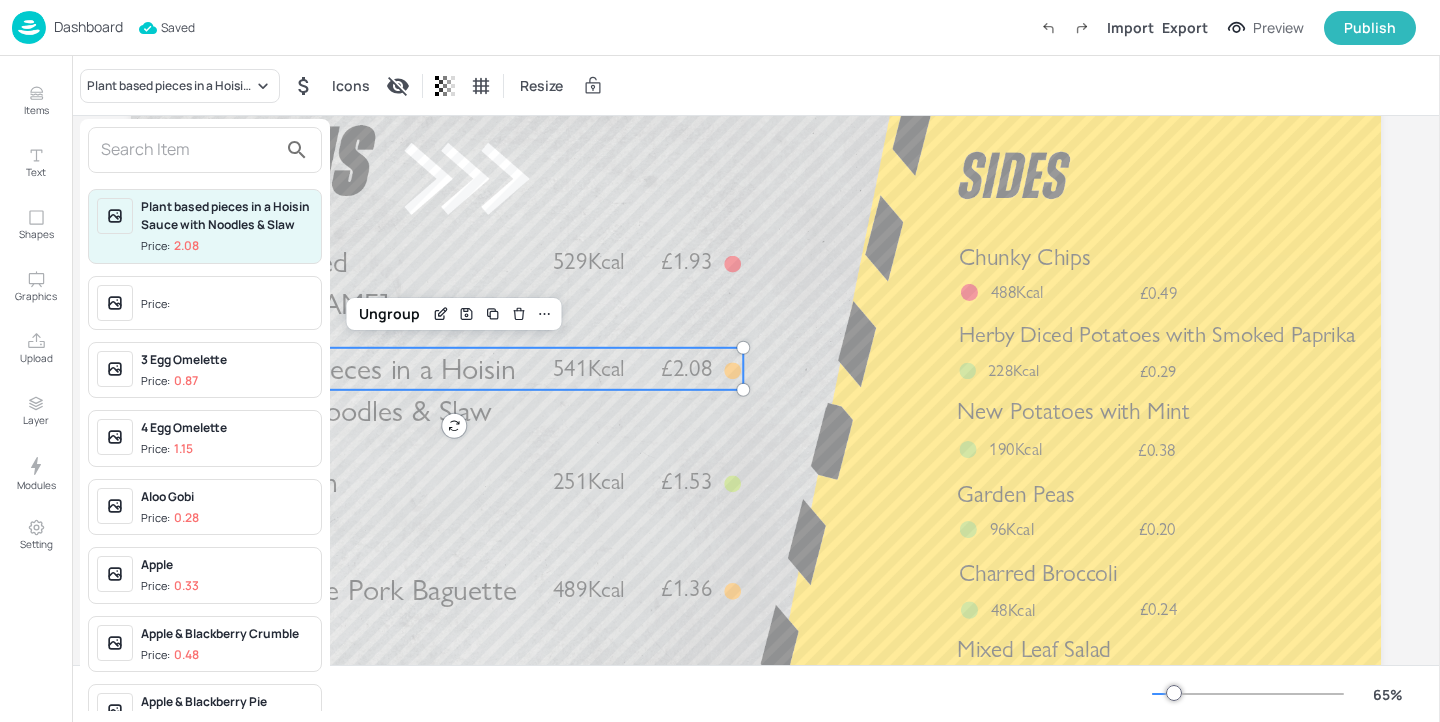 click at bounding box center (189, 150) 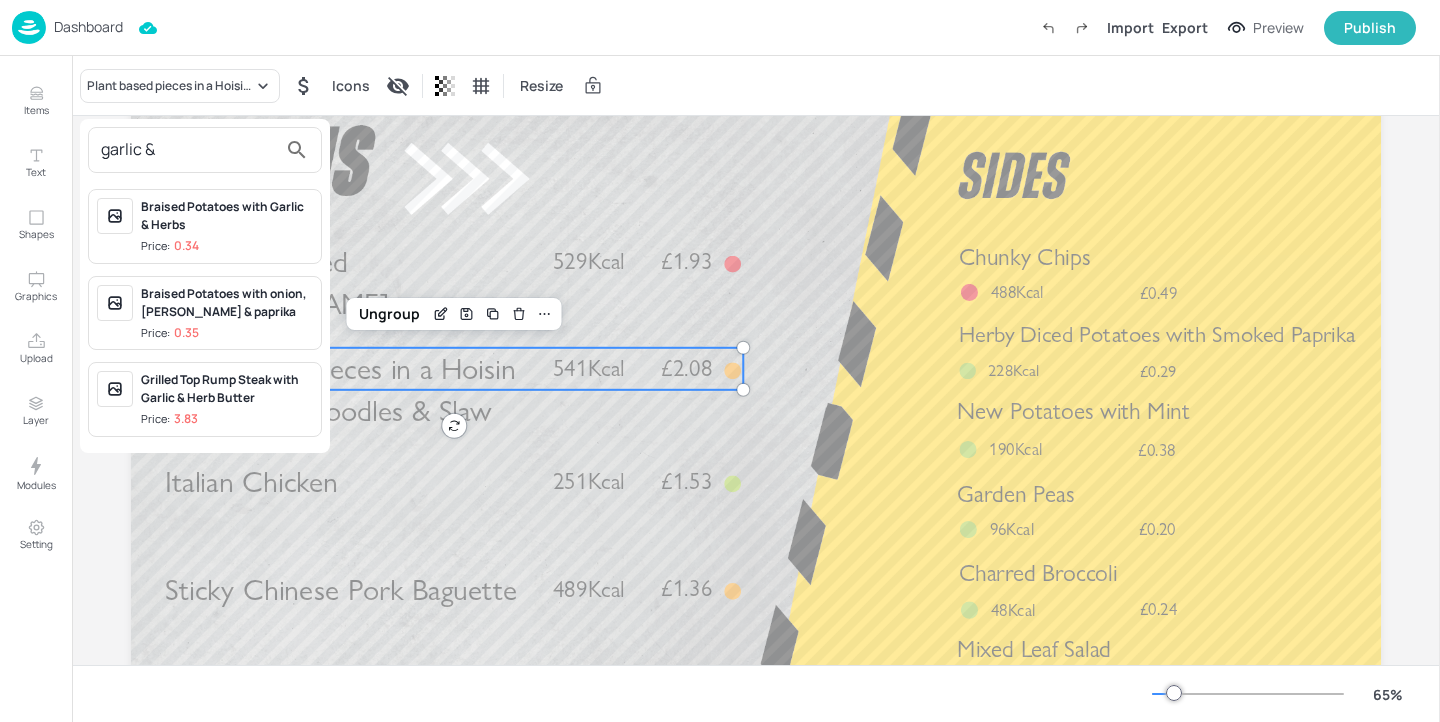 drag, startPoint x: 176, startPoint y: 141, endPoint x: 9, endPoint y: 141, distance: 167 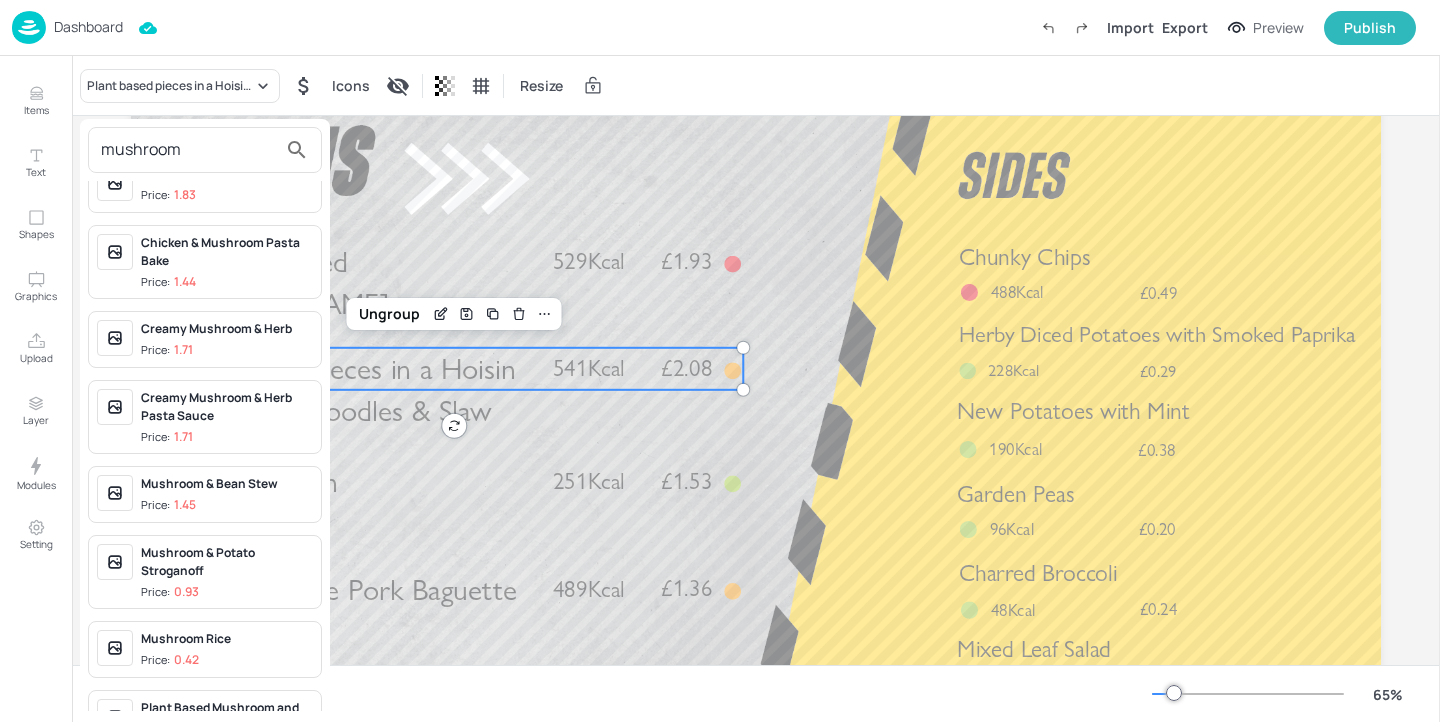 scroll, scrollTop: 35, scrollLeft: 0, axis: vertical 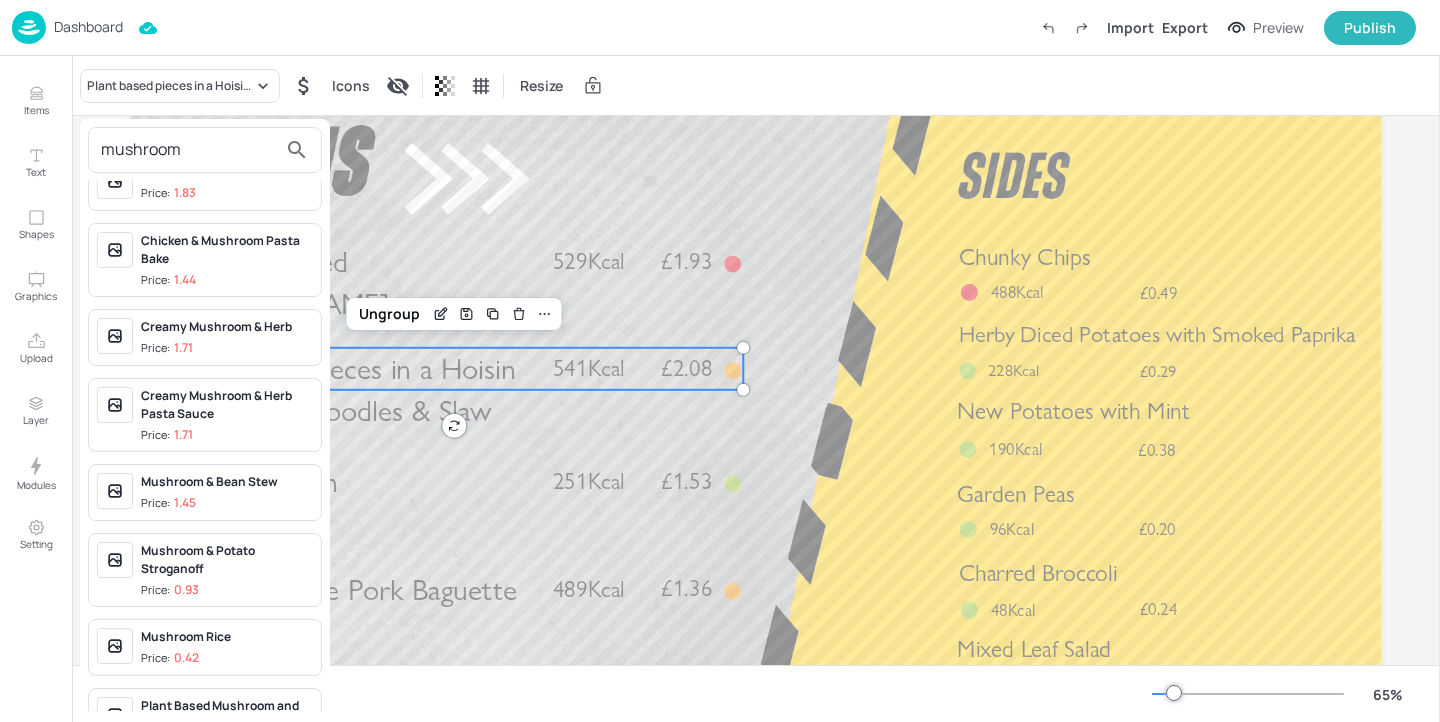 type on "mushroom" 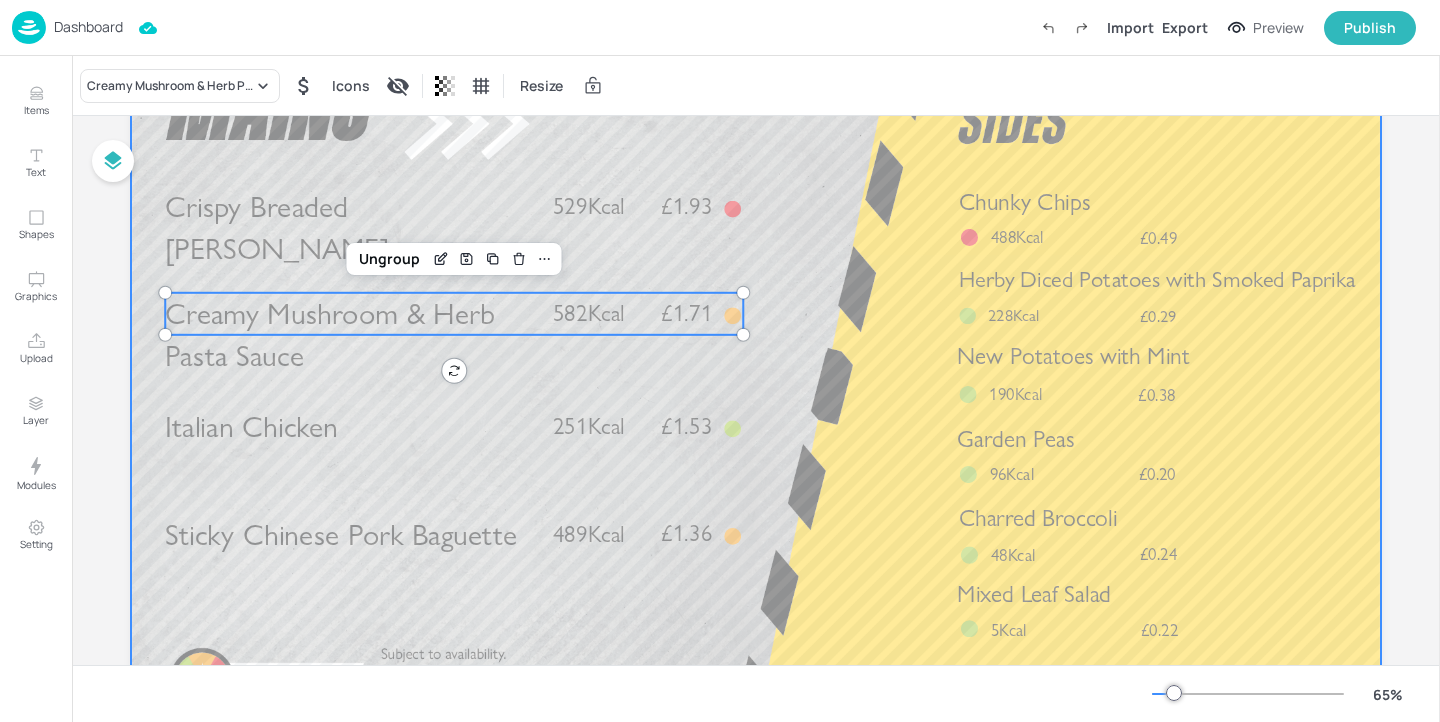 scroll, scrollTop: 148, scrollLeft: 0, axis: vertical 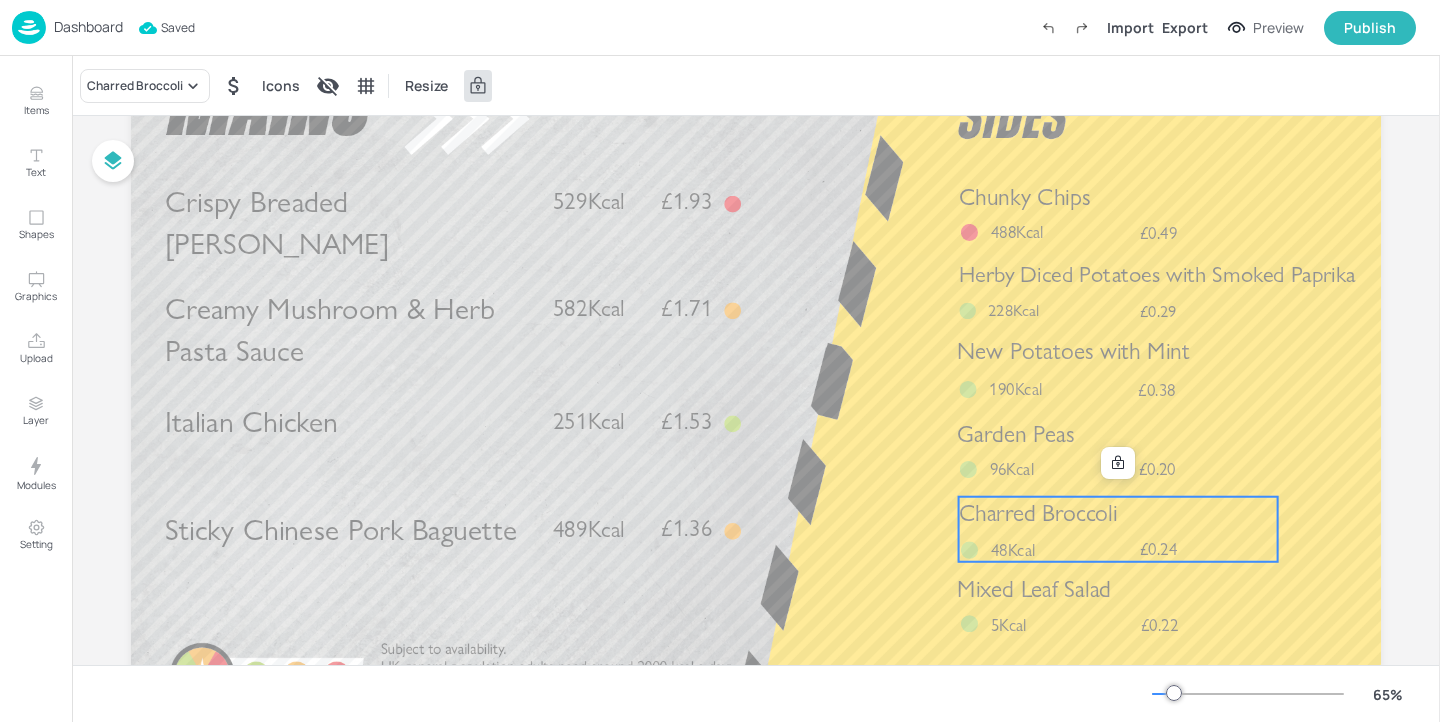 click on "48Kcal" at bounding box center [1024, 550] 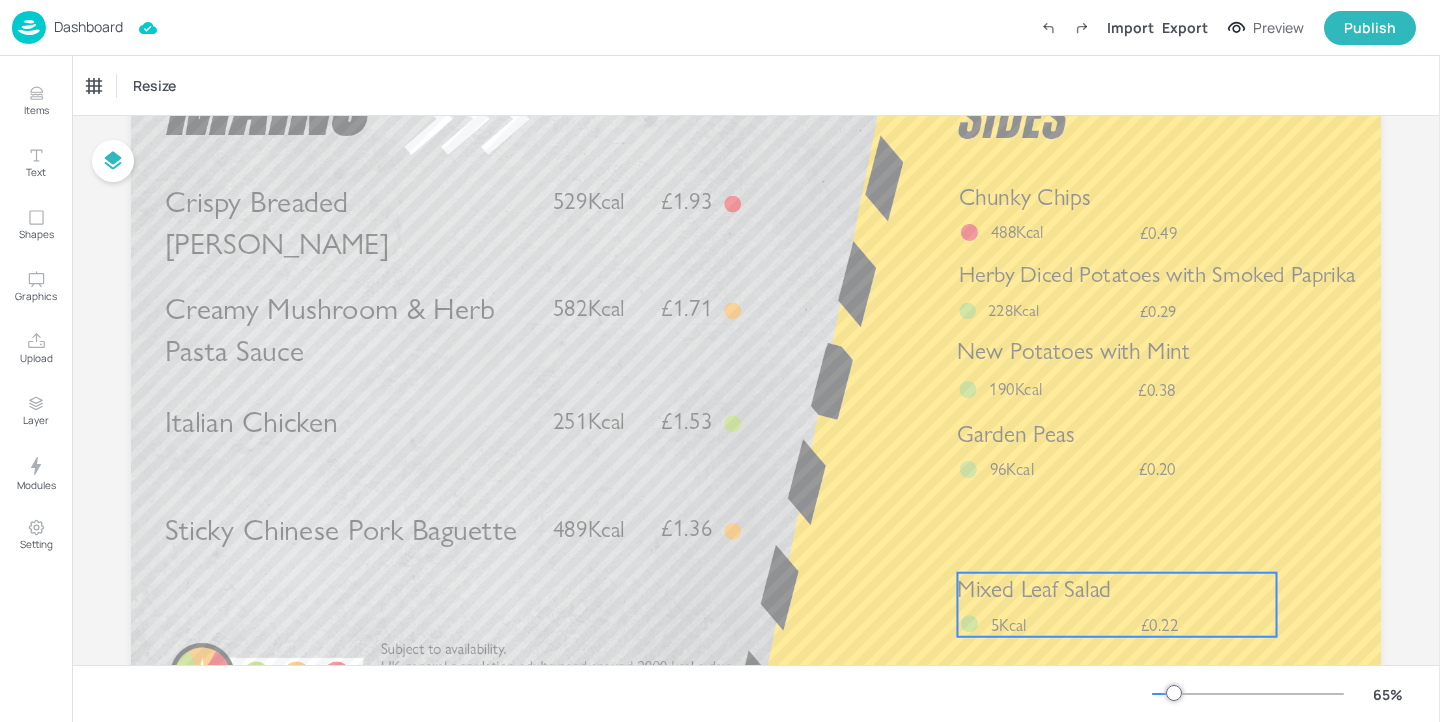 click on "Mixed Leaf Salad" at bounding box center [1034, 589] 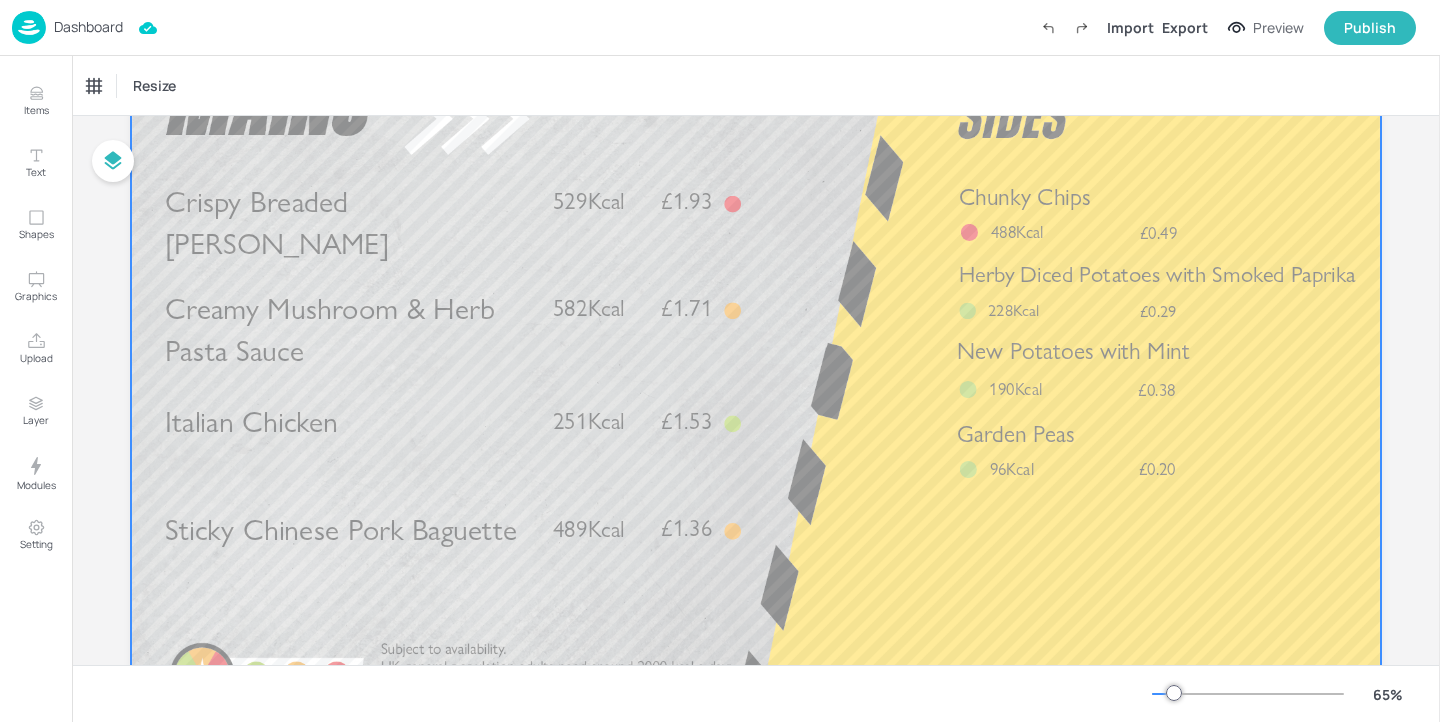 scroll, scrollTop: 0, scrollLeft: 0, axis: both 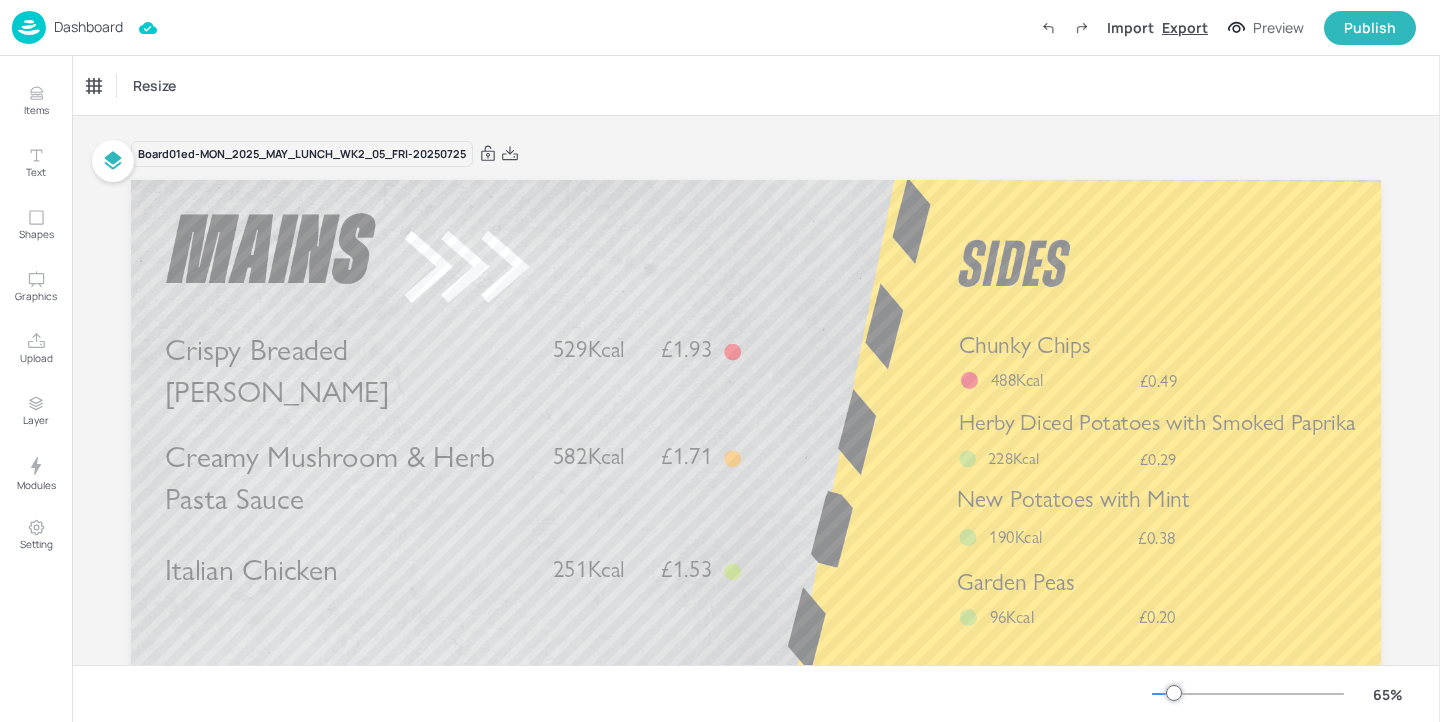 click on "Export" at bounding box center [1185, 27] 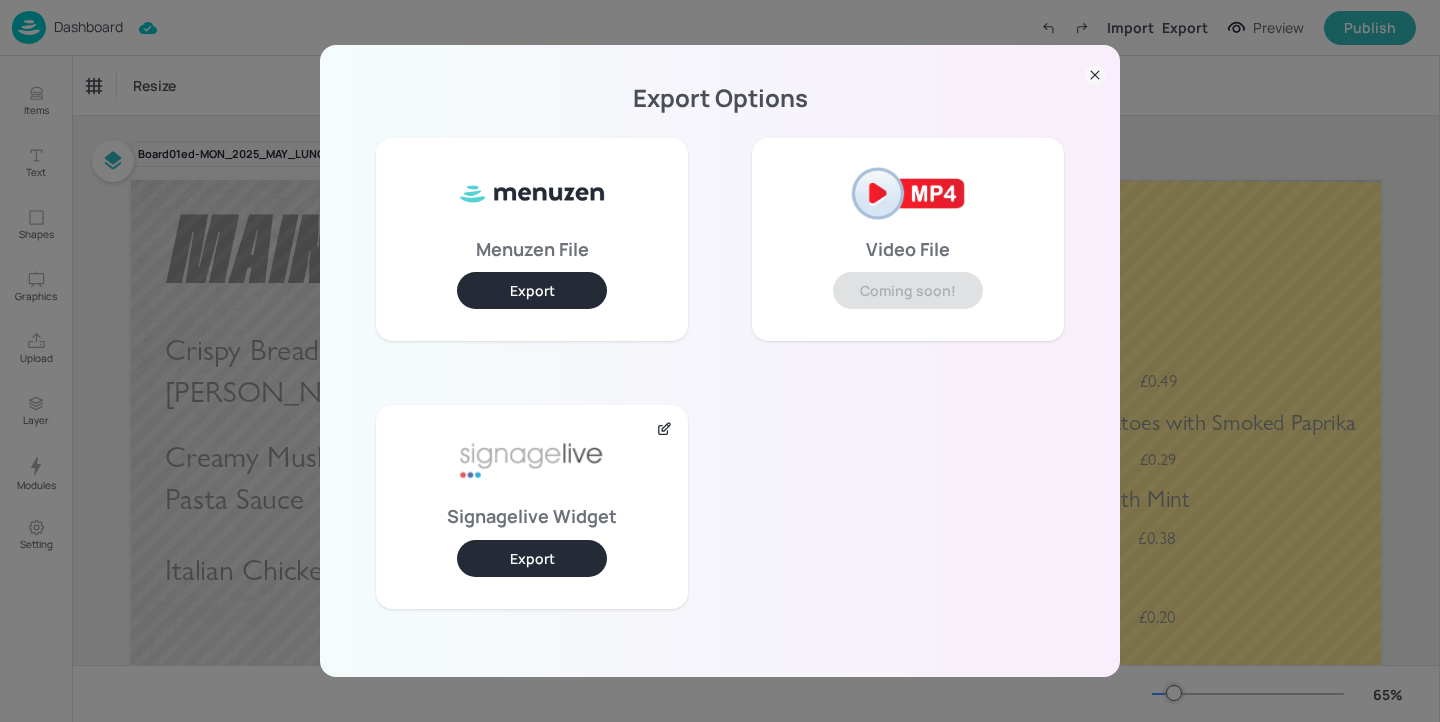 click on "Export" at bounding box center [532, 558] 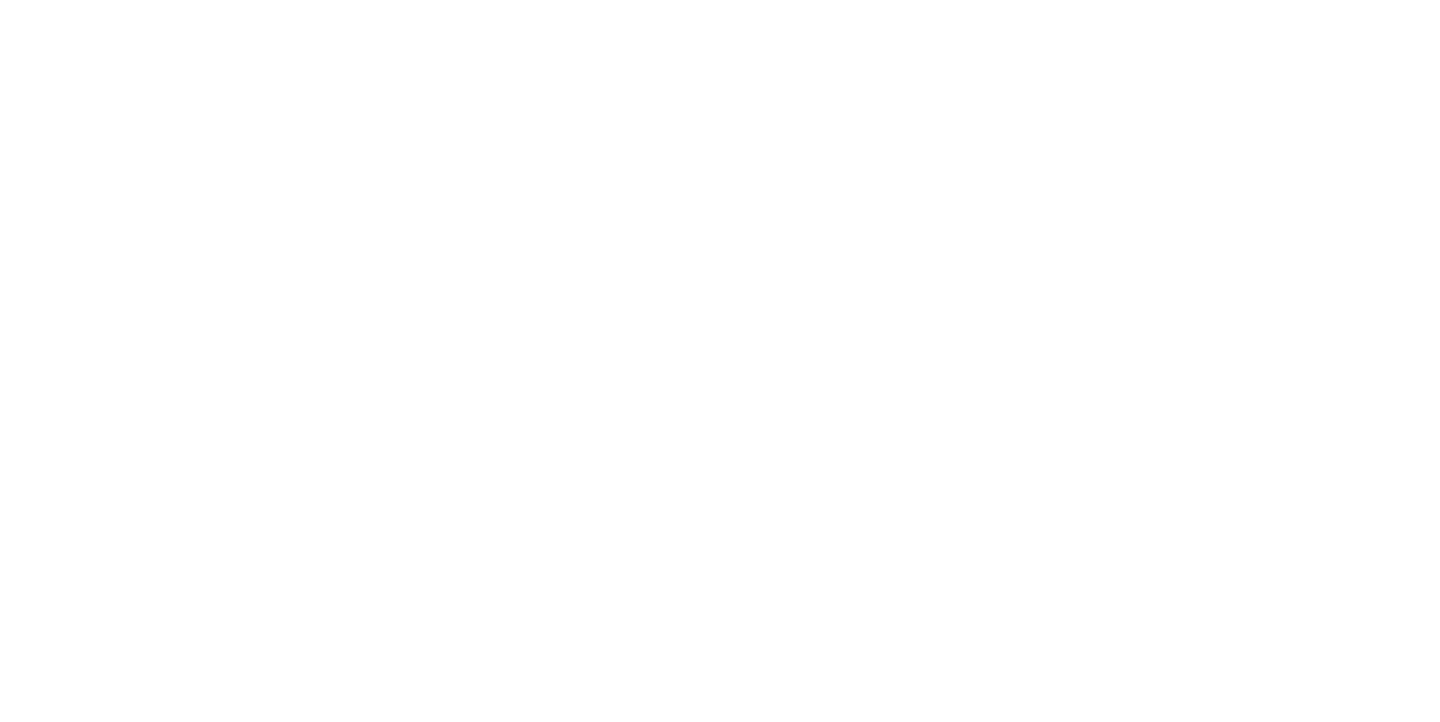 scroll, scrollTop: 0, scrollLeft: 0, axis: both 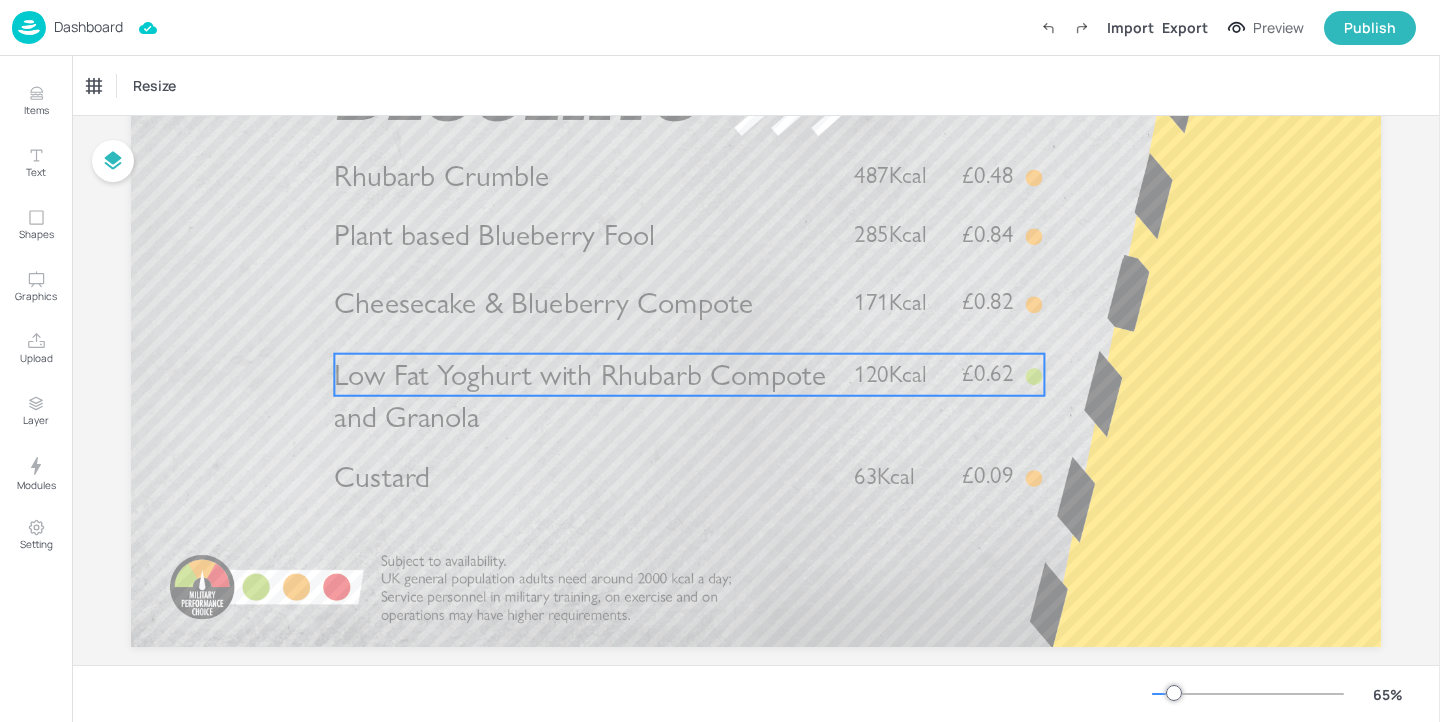click on "Low Fat Yoghurt with Rhubarb Compote and Granola" at bounding box center (580, 395) 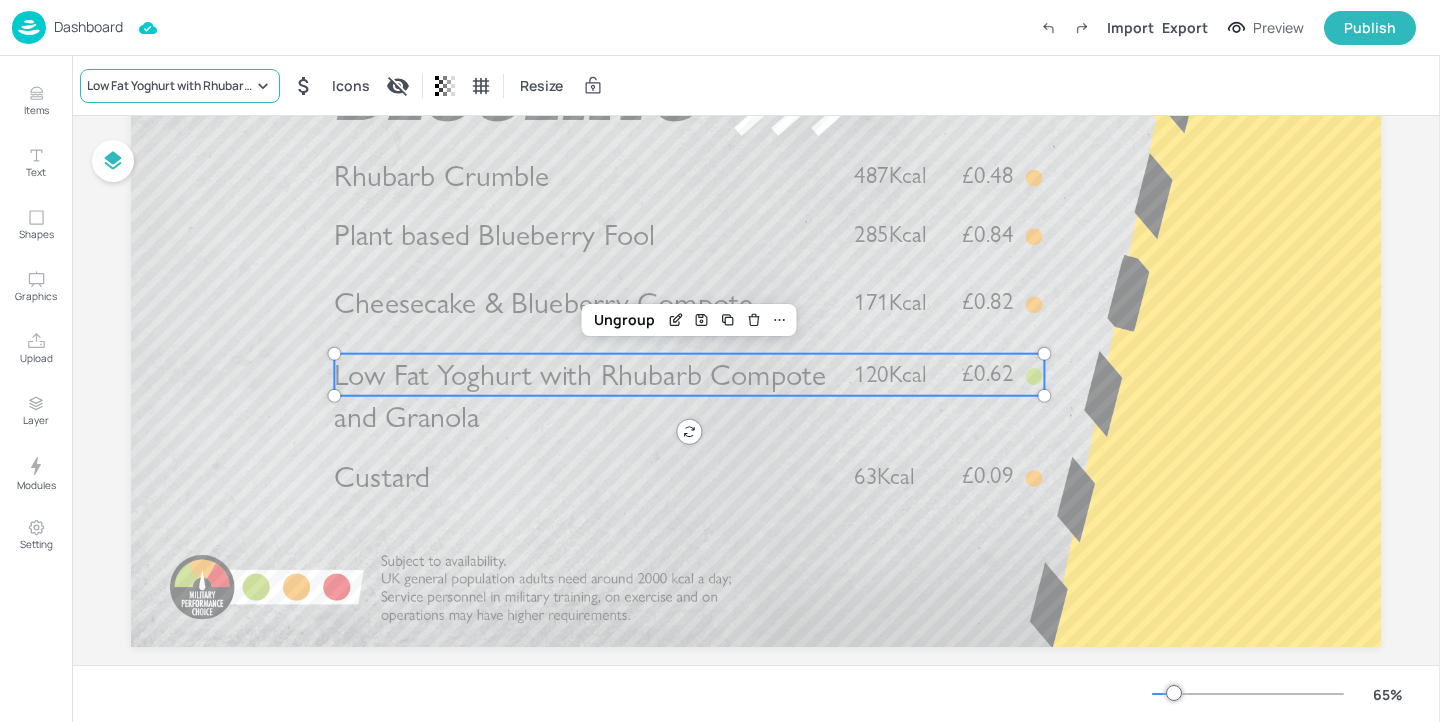 click on "Low Fat Yoghurt with Rhubarb Compote and Granola" at bounding box center (170, 86) 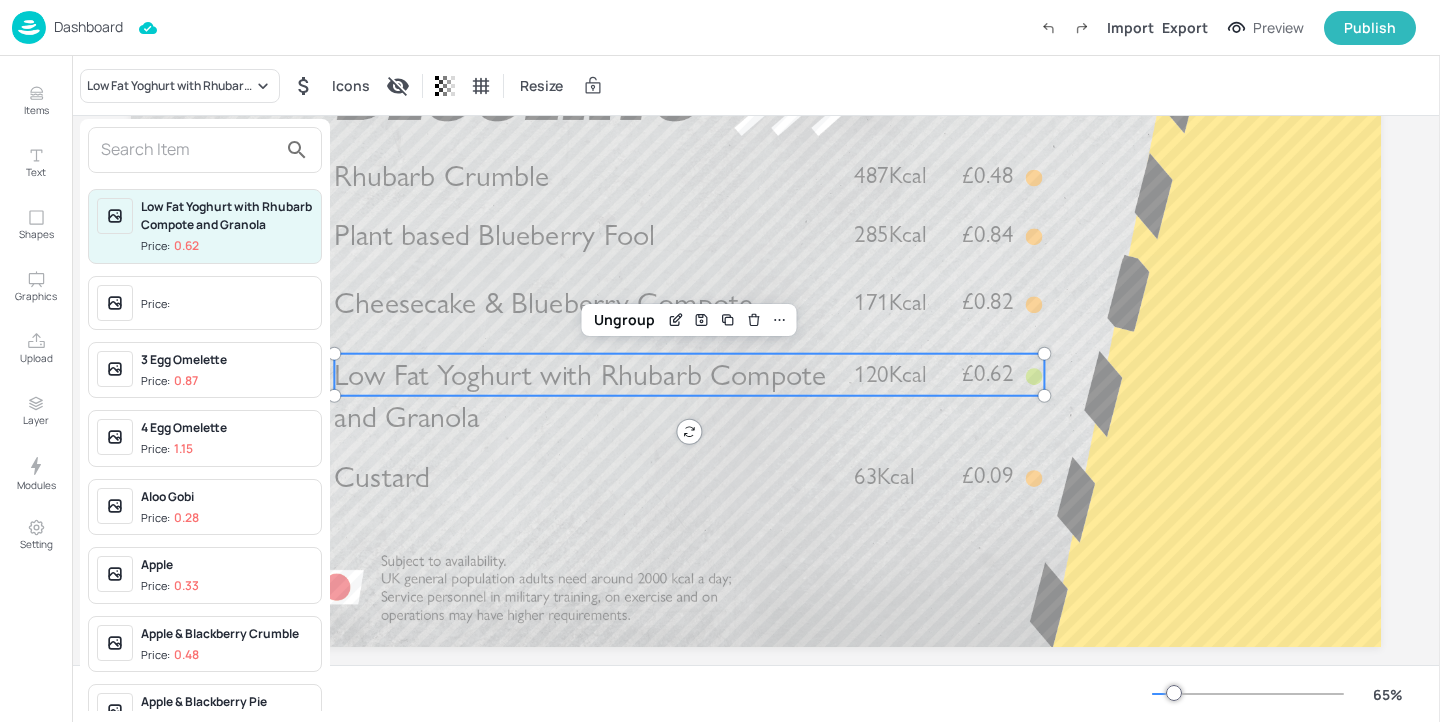 click at bounding box center (189, 150) 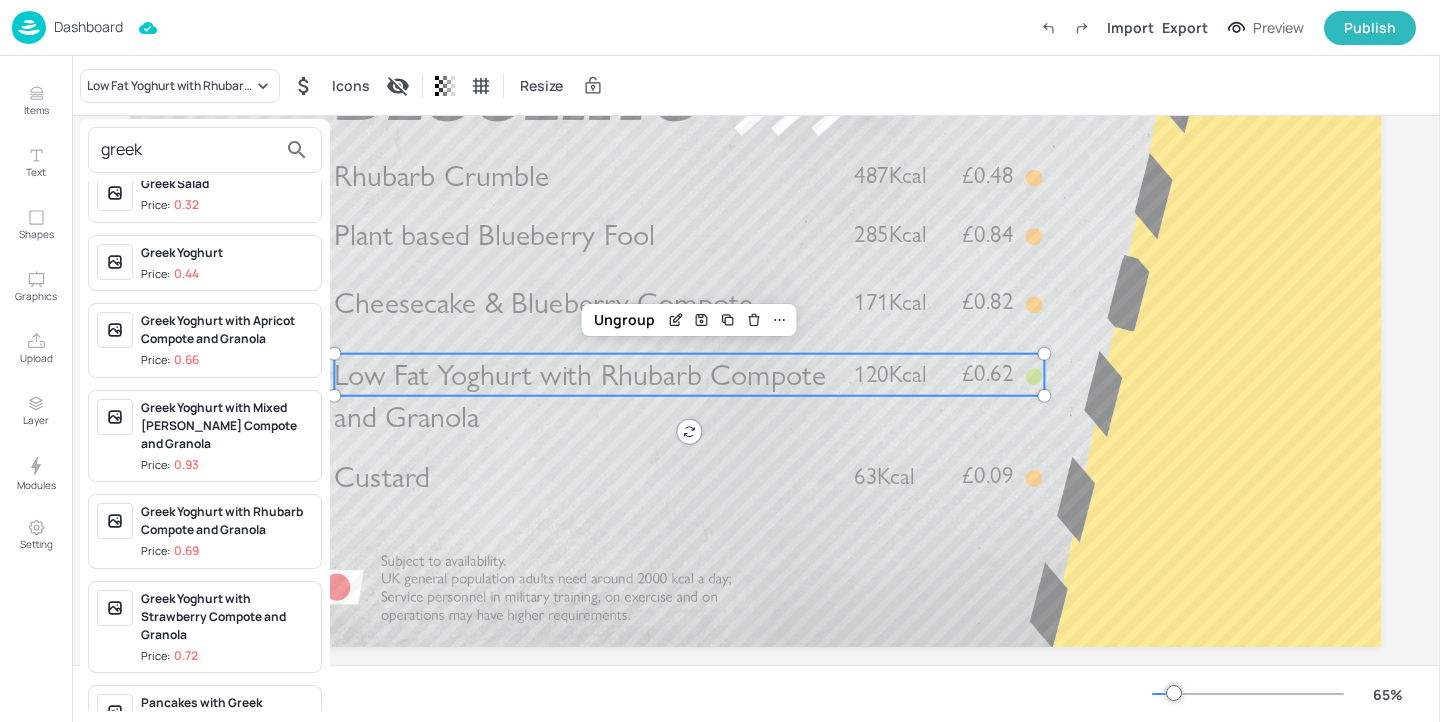 scroll, scrollTop: 24, scrollLeft: 0, axis: vertical 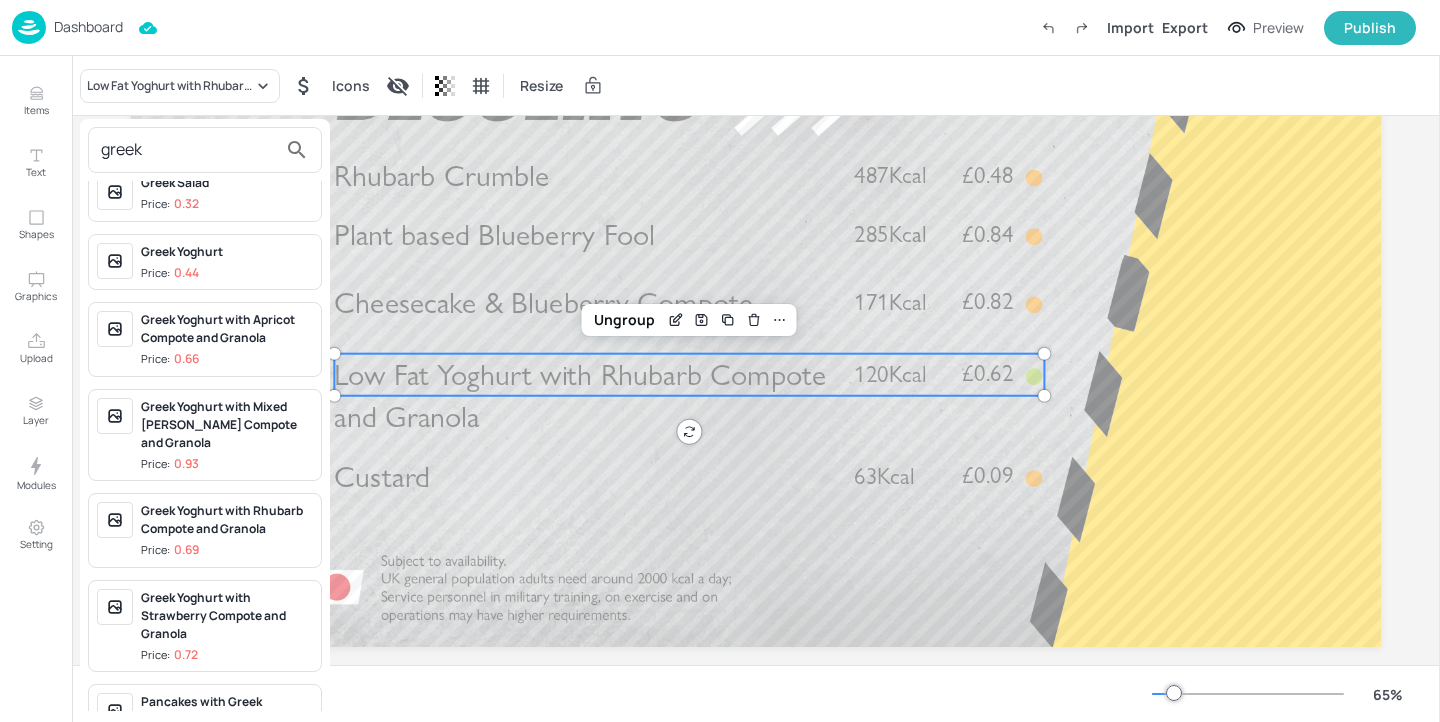 type on "greek" 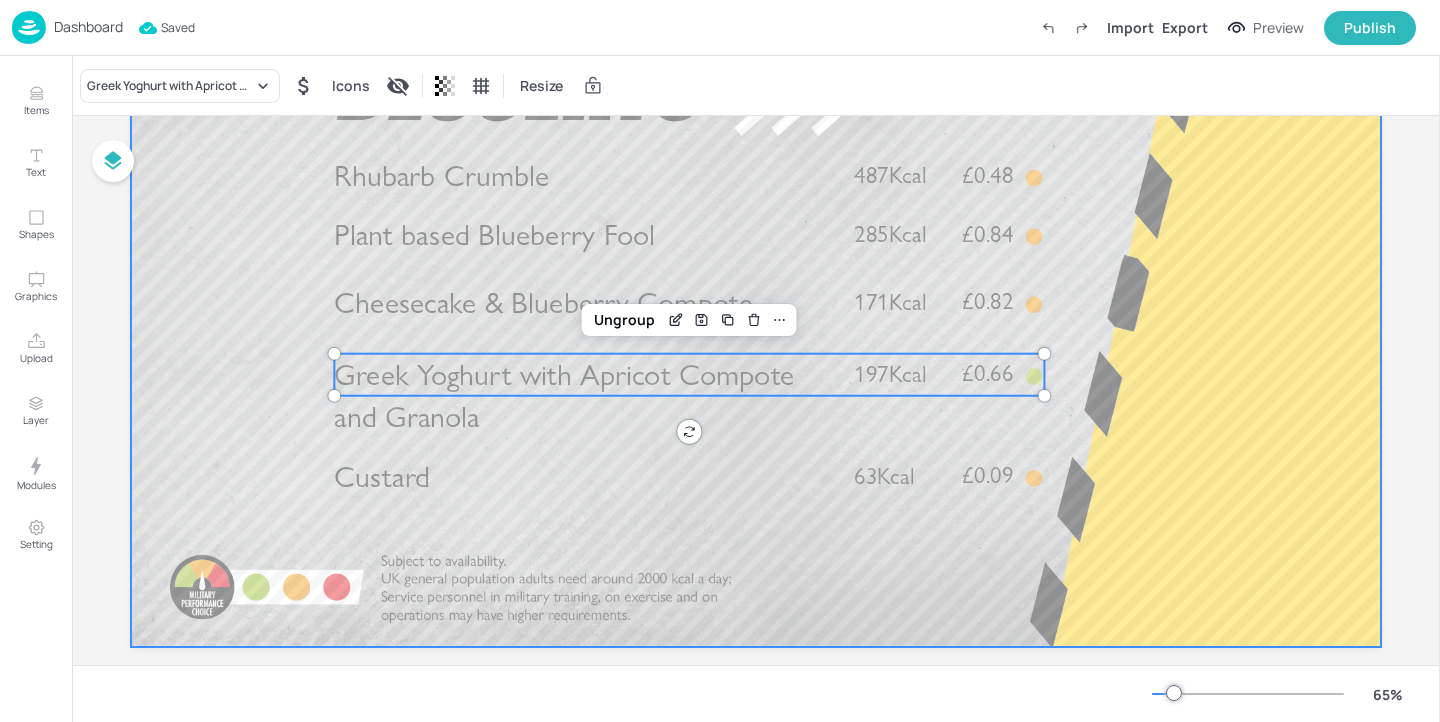 click at bounding box center (756, 295) 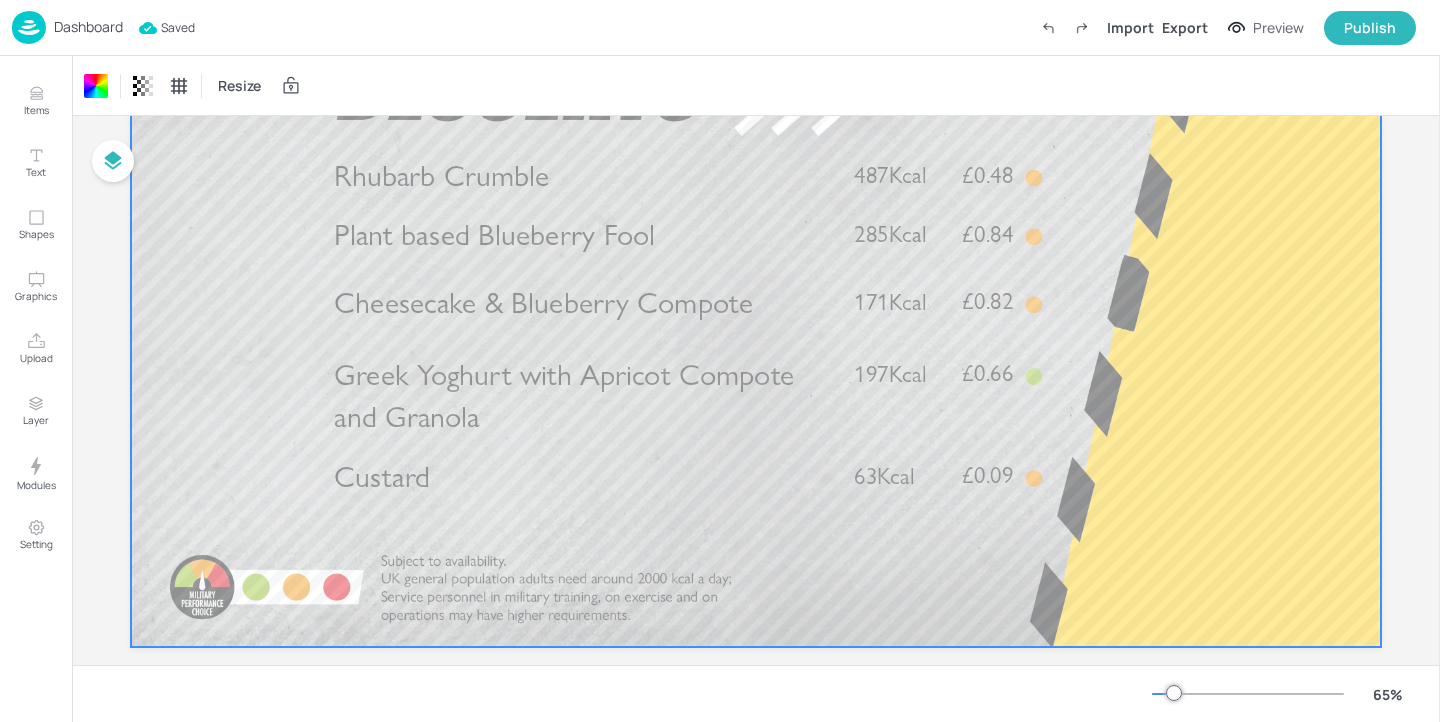 scroll, scrollTop: 0, scrollLeft: 0, axis: both 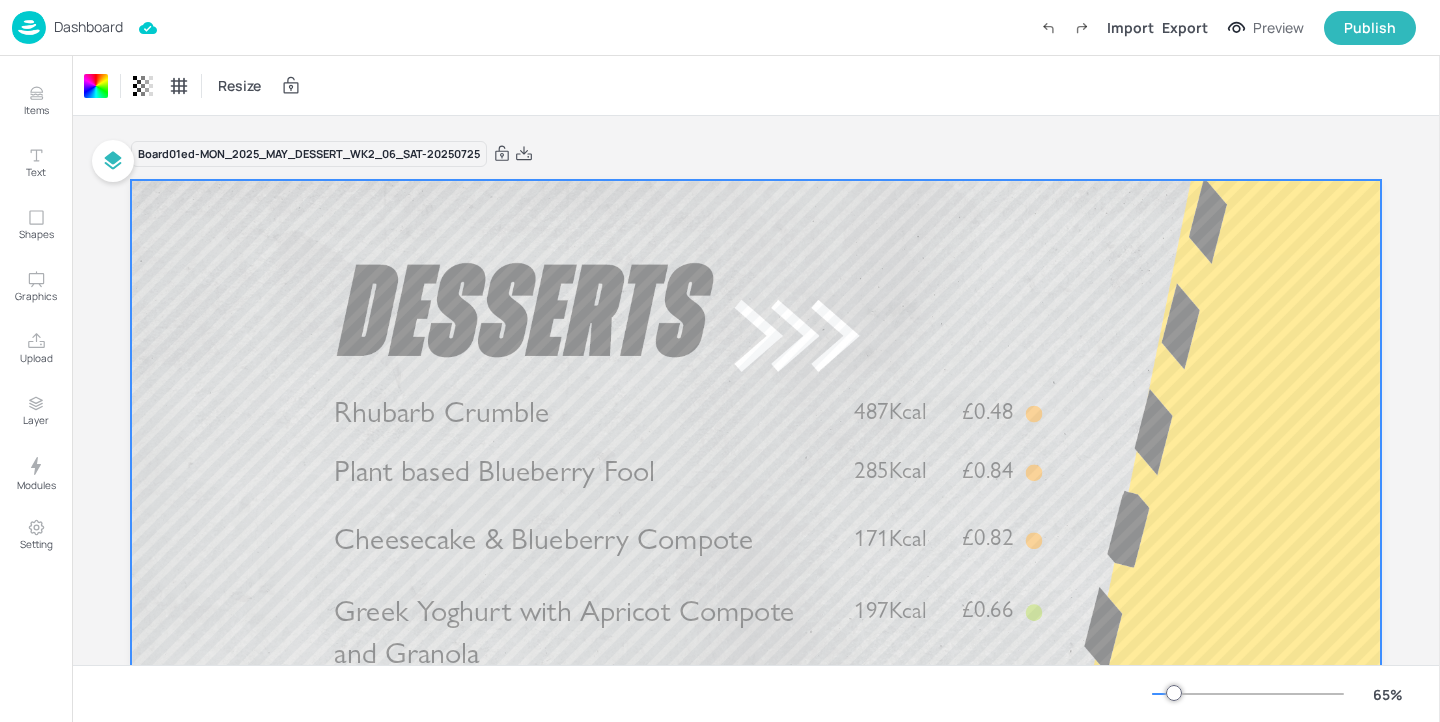 click on "Dashboard" at bounding box center (88, 27) 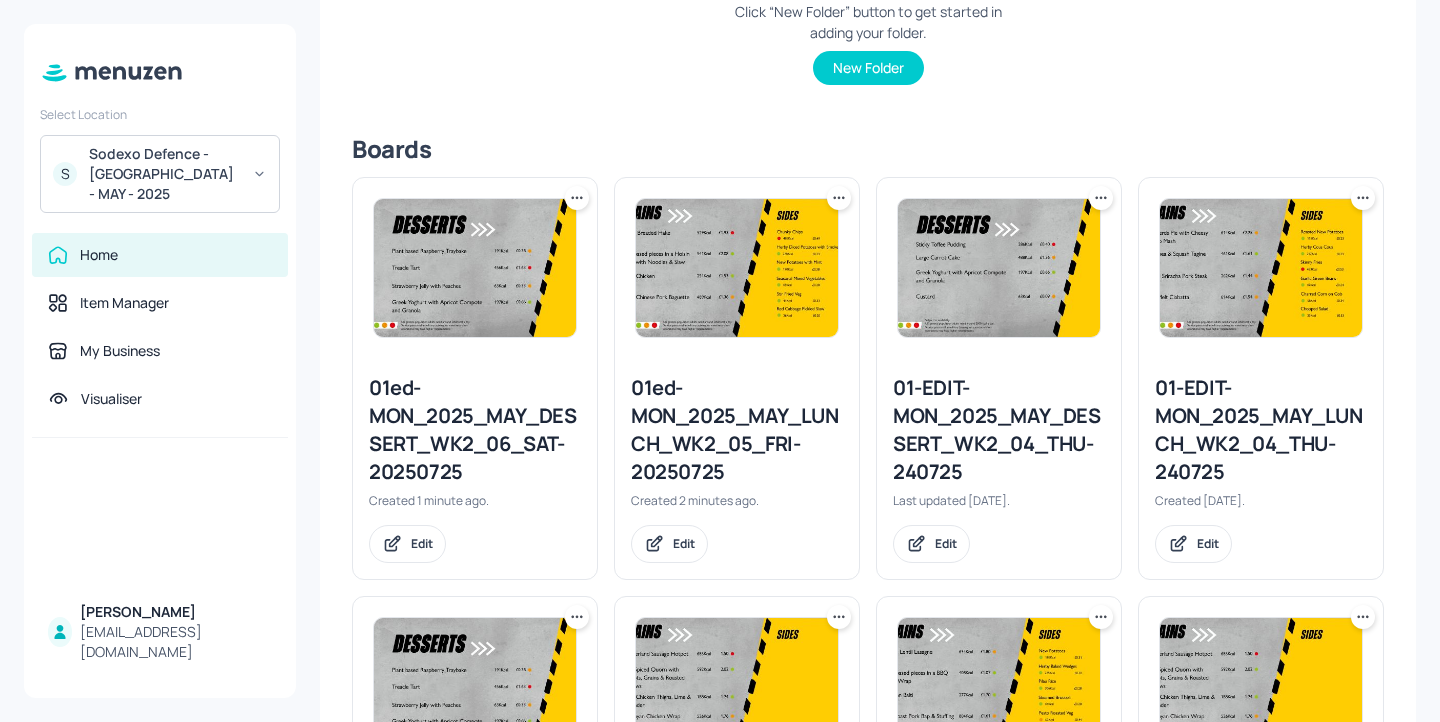 scroll, scrollTop: 436, scrollLeft: 0, axis: vertical 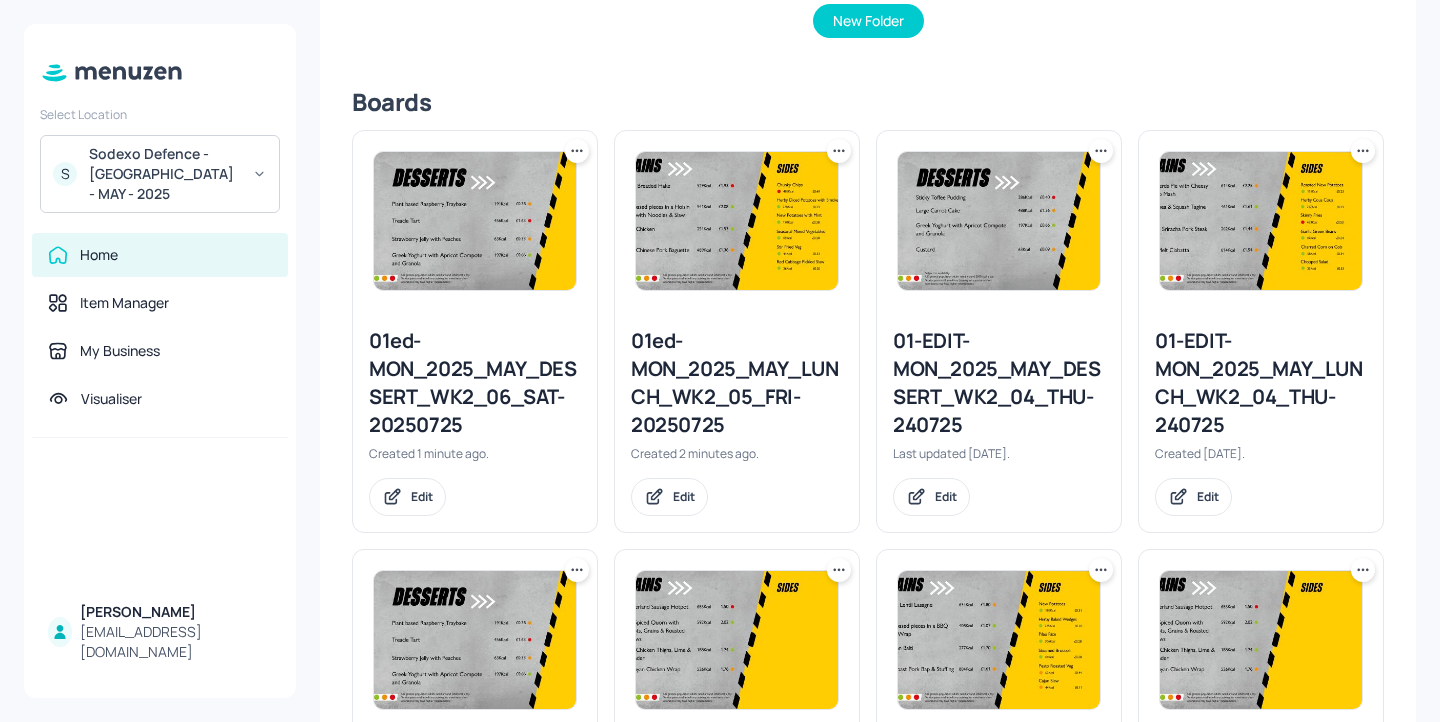 click 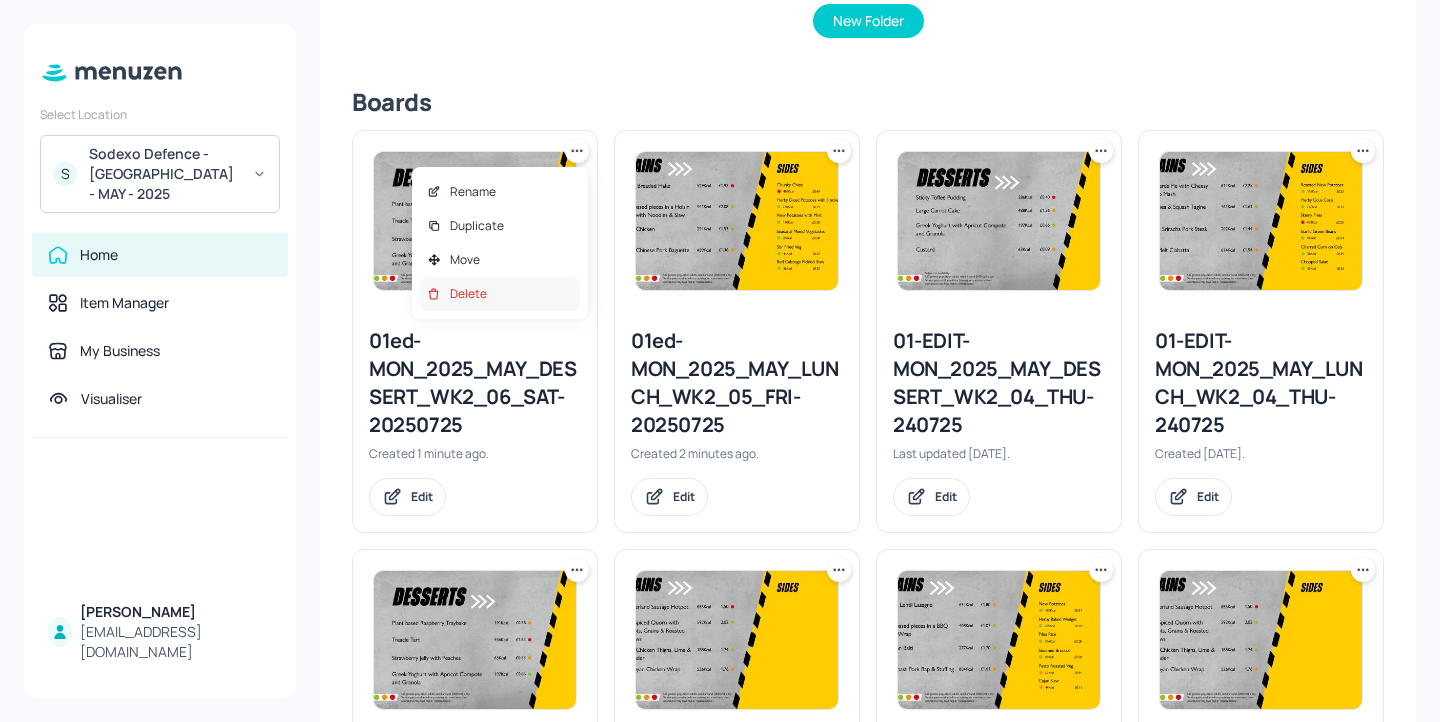 click on "Delete" at bounding box center [500, 294] 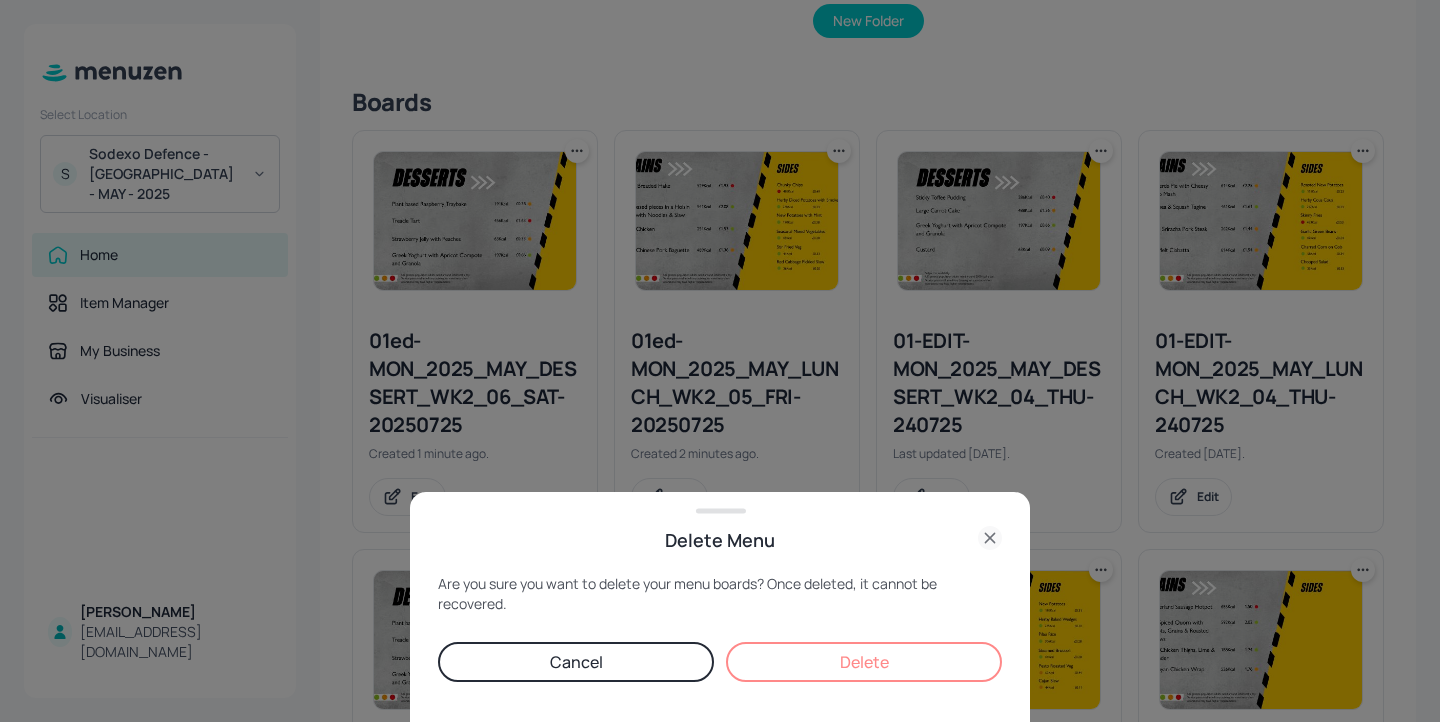 click on "Delete" at bounding box center [864, 662] 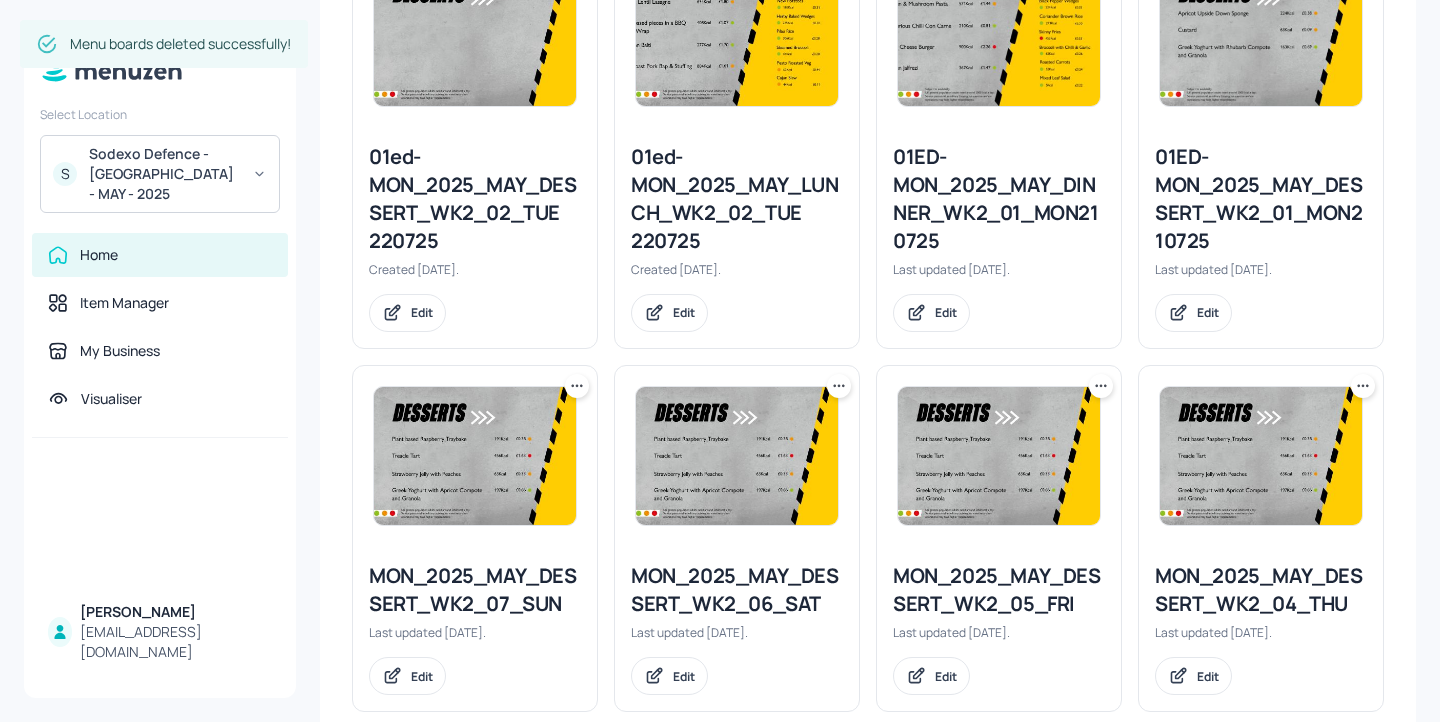 scroll, scrollTop: 2274, scrollLeft: 0, axis: vertical 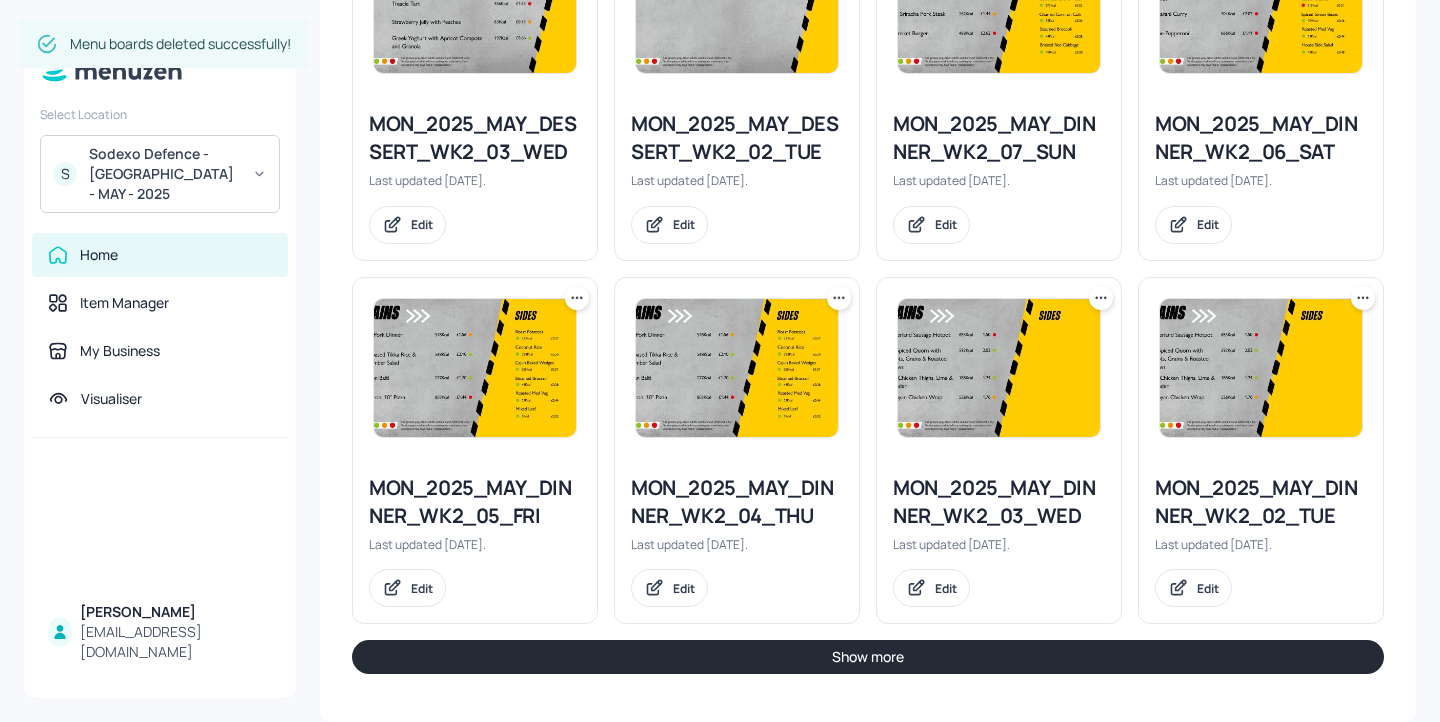 click on "Show more" at bounding box center (868, 657) 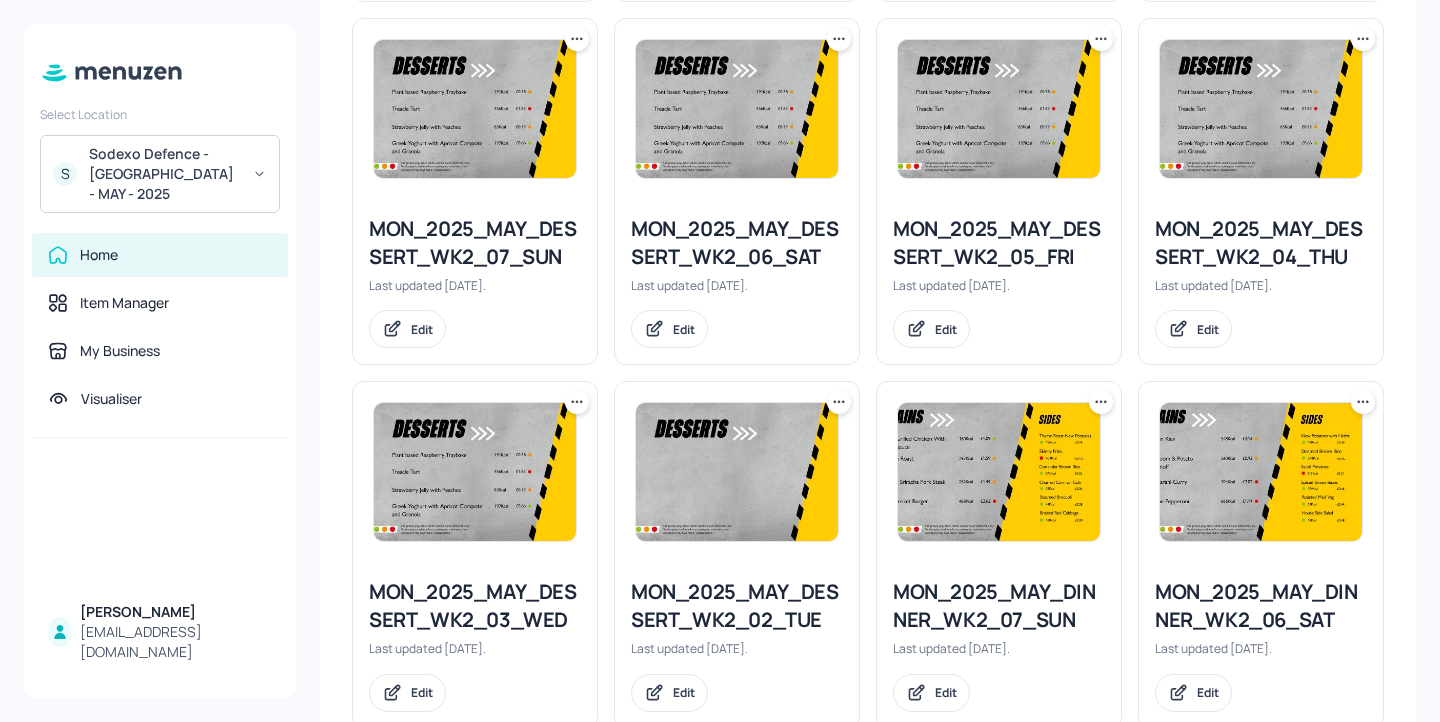scroll, scrollTop: 1786, scrollLeft: 0, axis: vertical 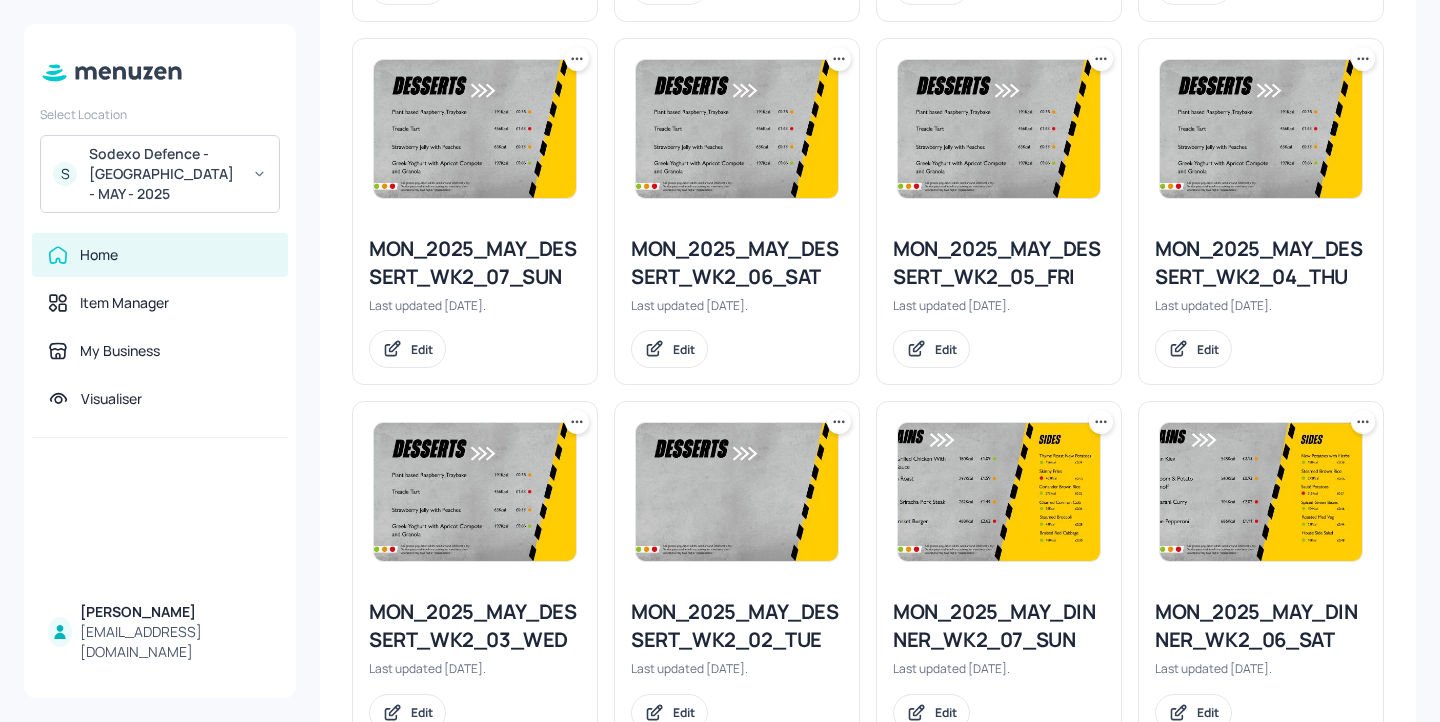 click 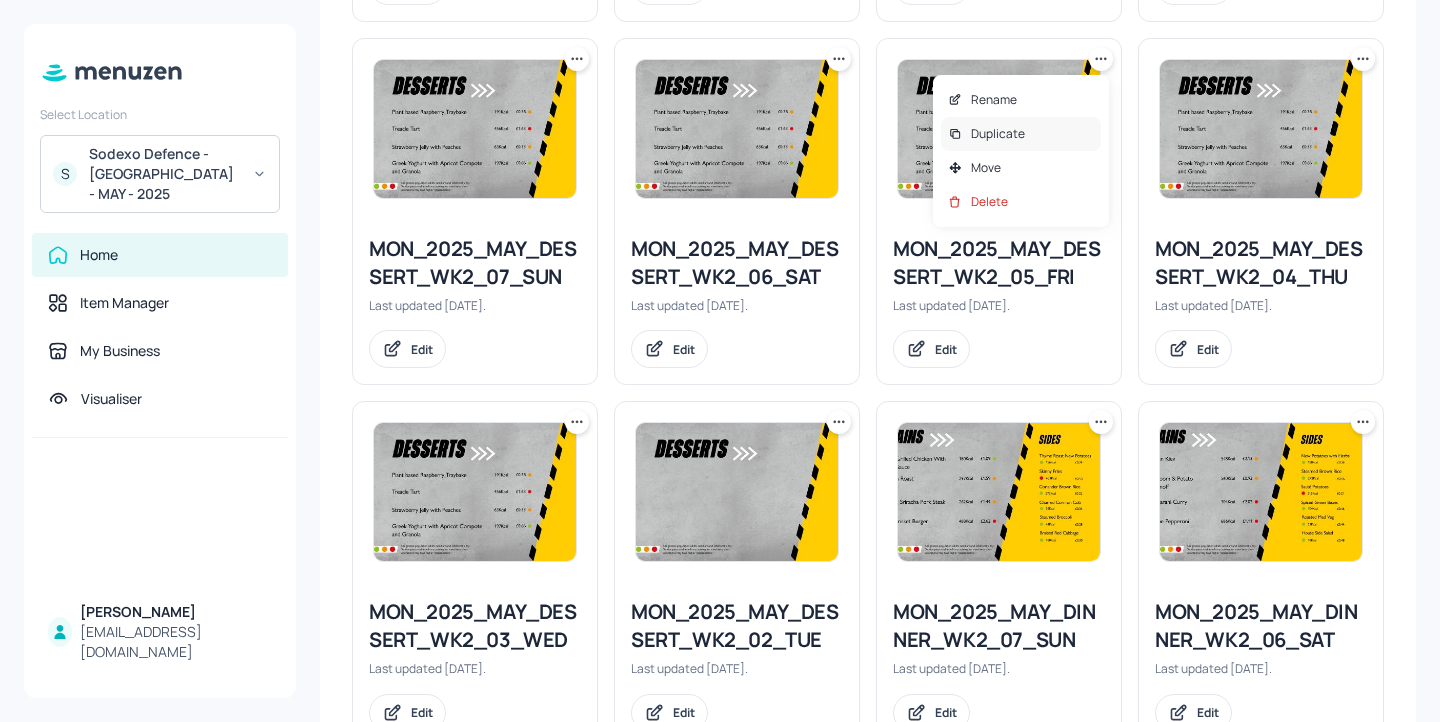 click on "Duplicate" at bounding box center (1021, 134) 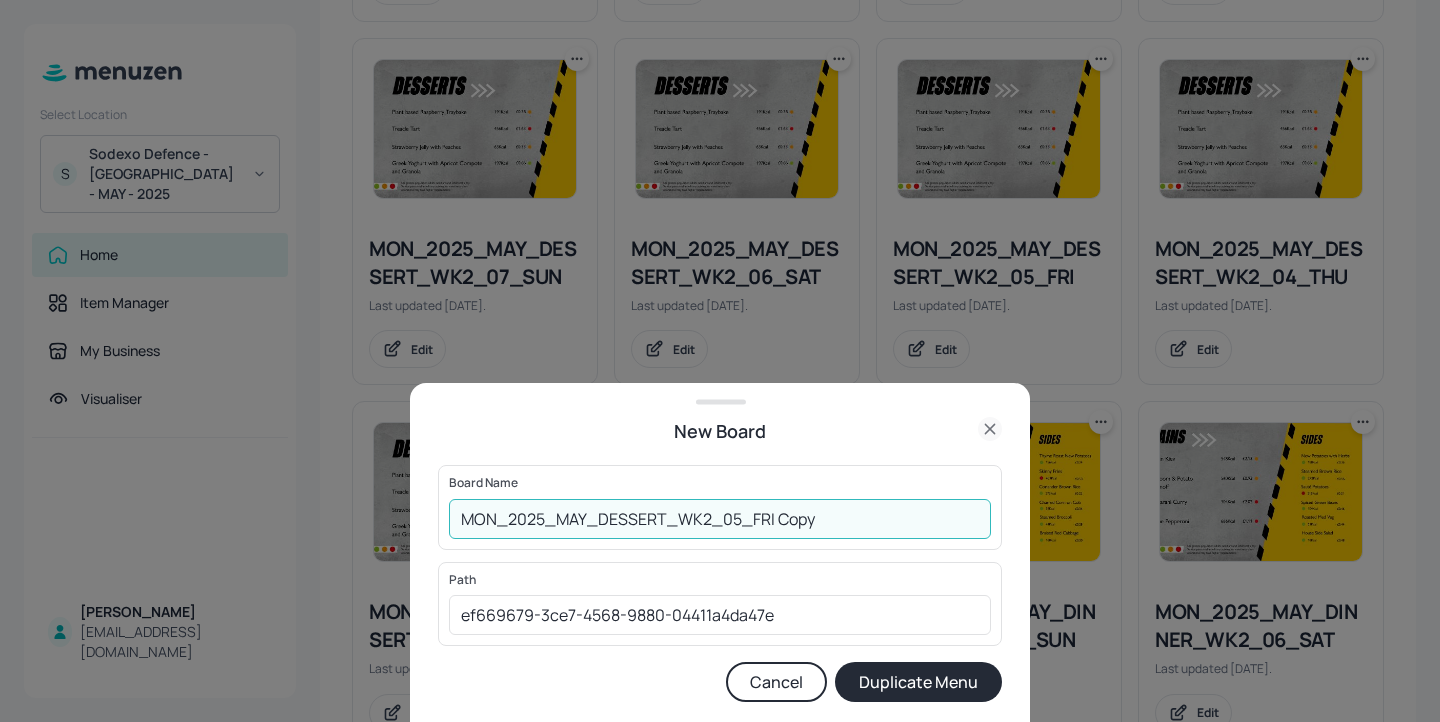 click on "MON_2025_MAY_DESSERT_WK2_05_FRI Copy" at bounding box center [720, 519] 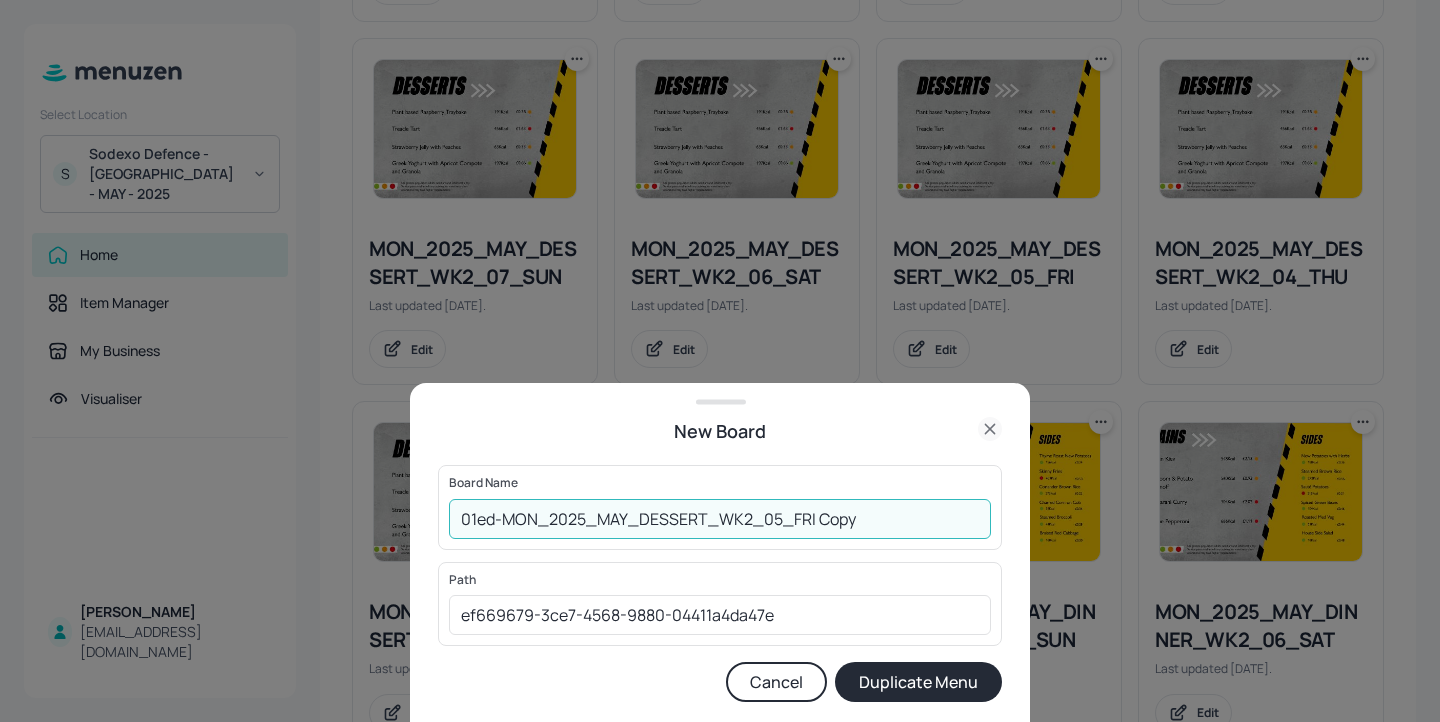 drag, startPoint x: 938, startPoint y: 529, endPoint x: 814, endPoint y: 520, distance: 124.32619 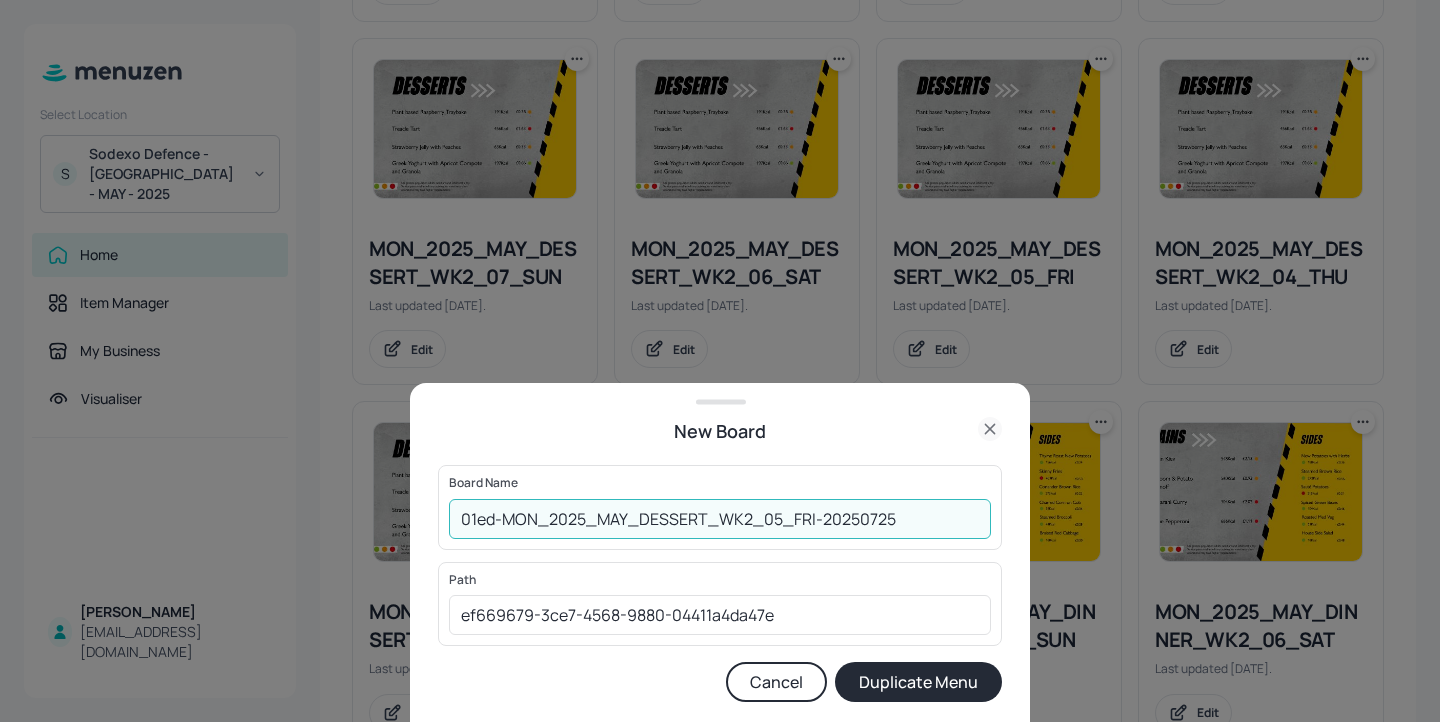 type on "01ed-MON_2025_MAY_DESSERT_WK2_05_FRI-20250725" 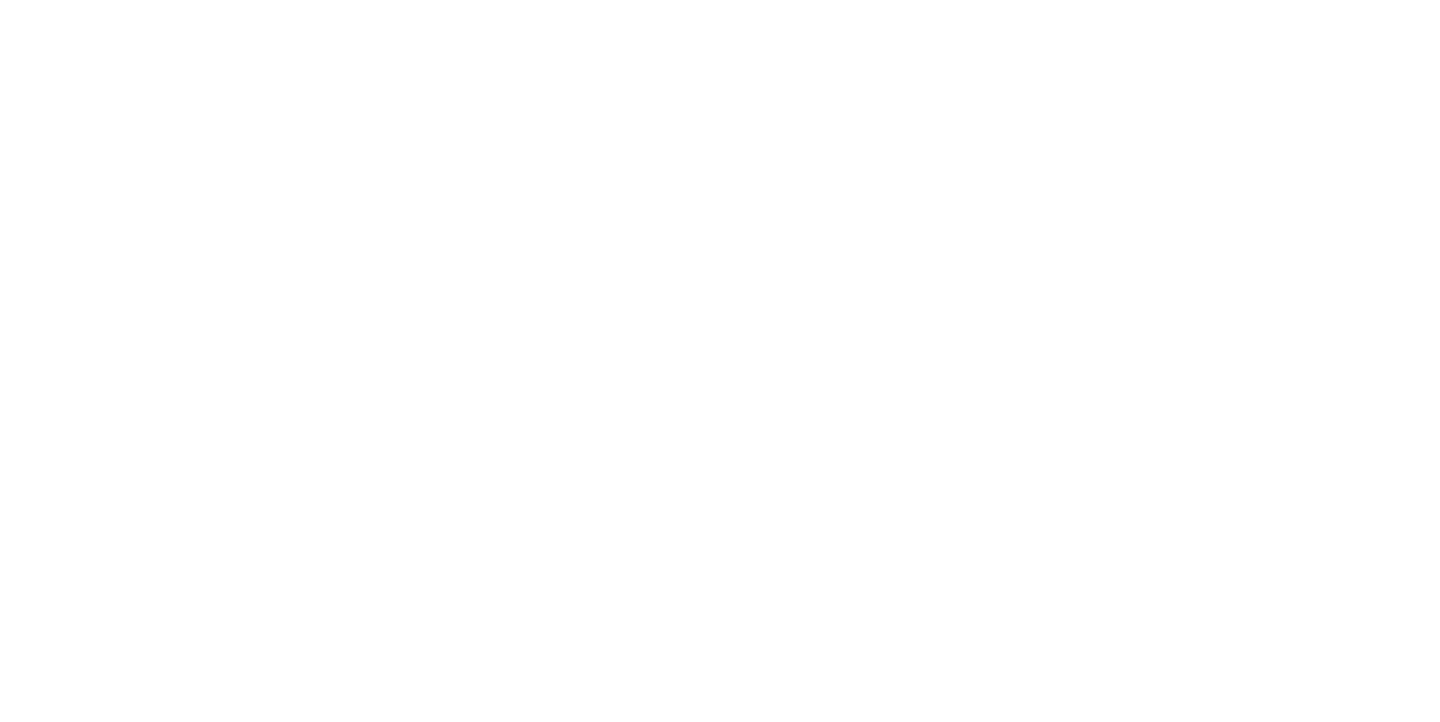 scroll, scrollTop: 0, scrollLeft: 0, axis: both 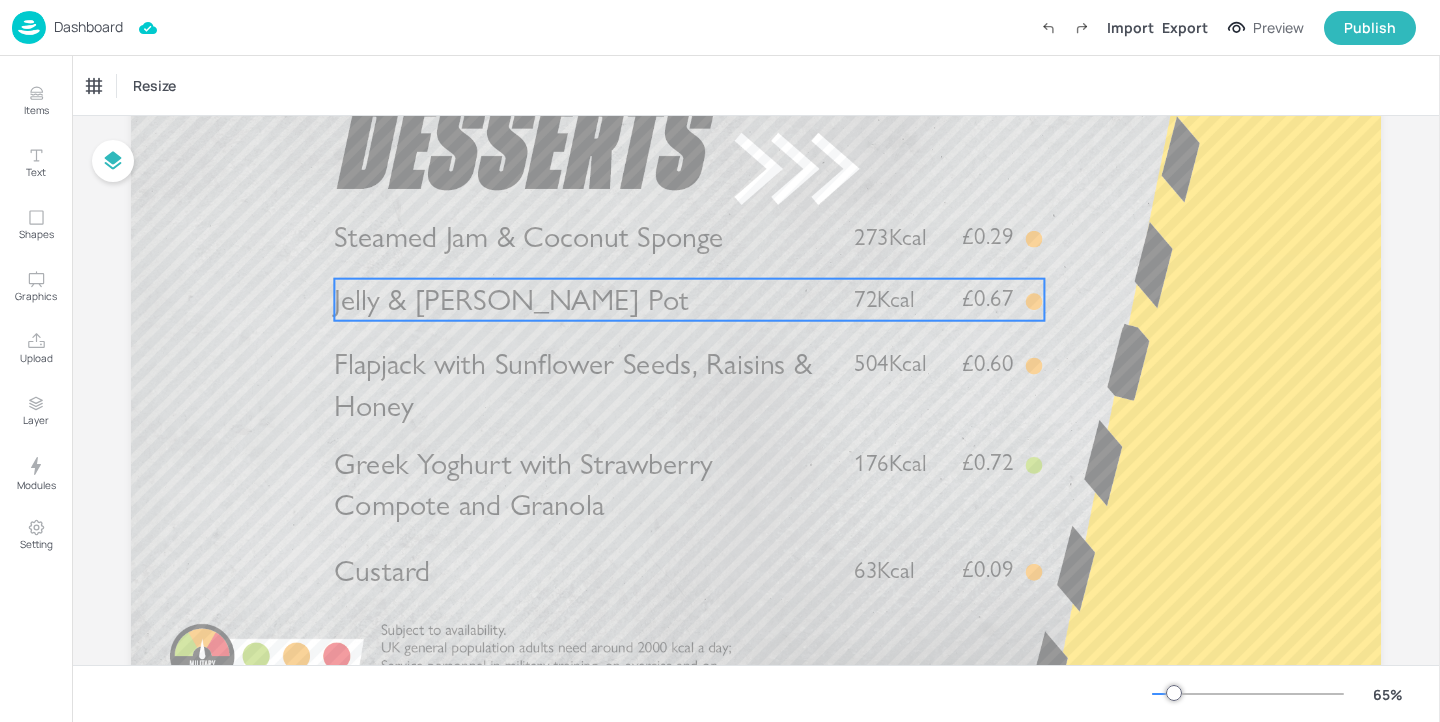 click on "Jelly & [PERSON_NAME] Pot" at bounding box center [582, 300] 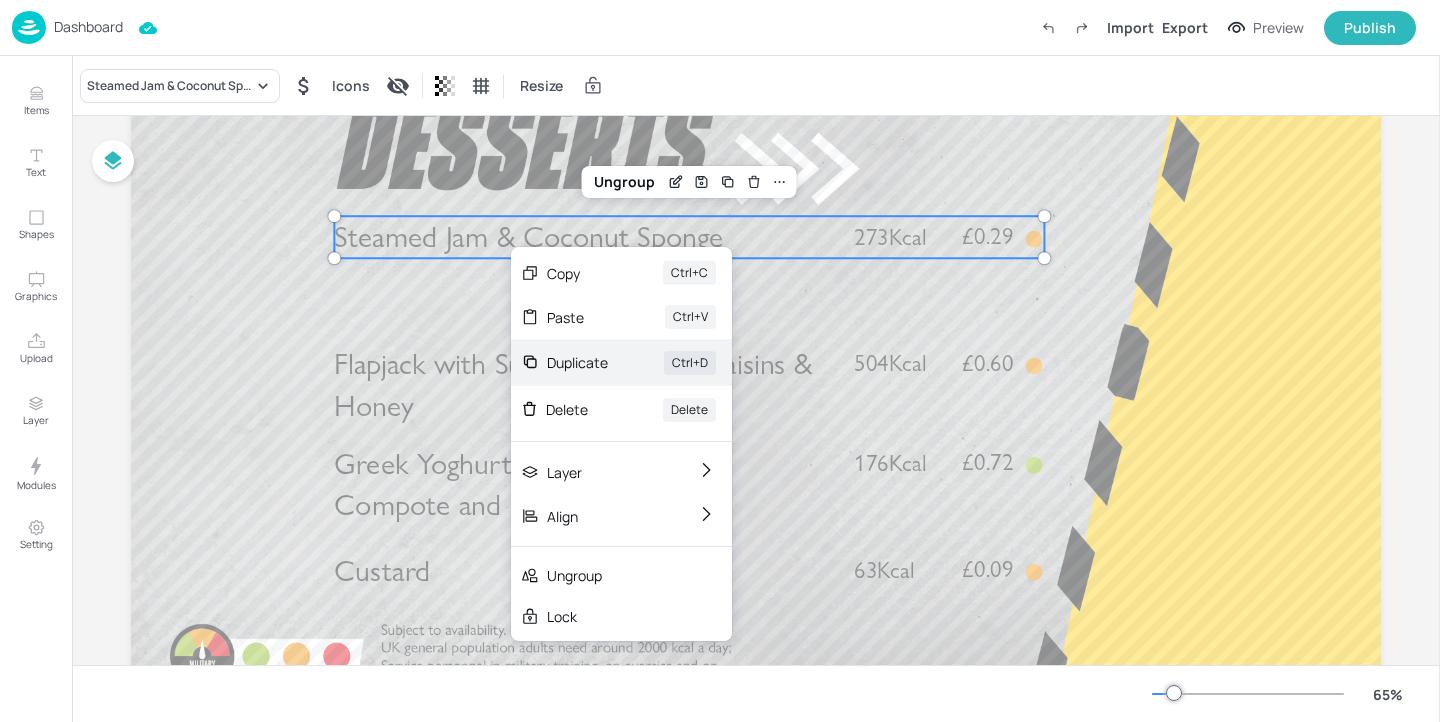 click on "Duplicate" at bounding box center [577, 362] 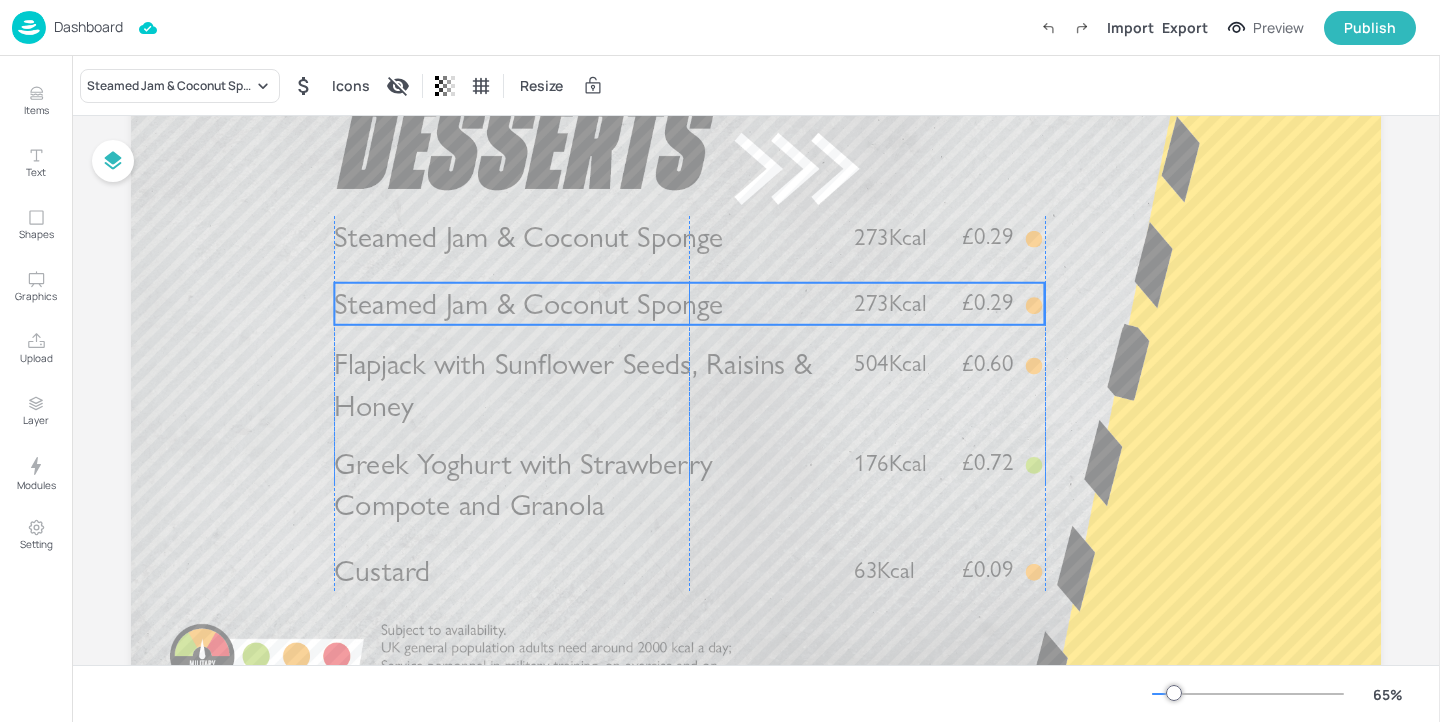 drag, startPoint x: 606, startPoint y: 244, endPoint x: 598, endPoint y: 303, distance: 59.5399 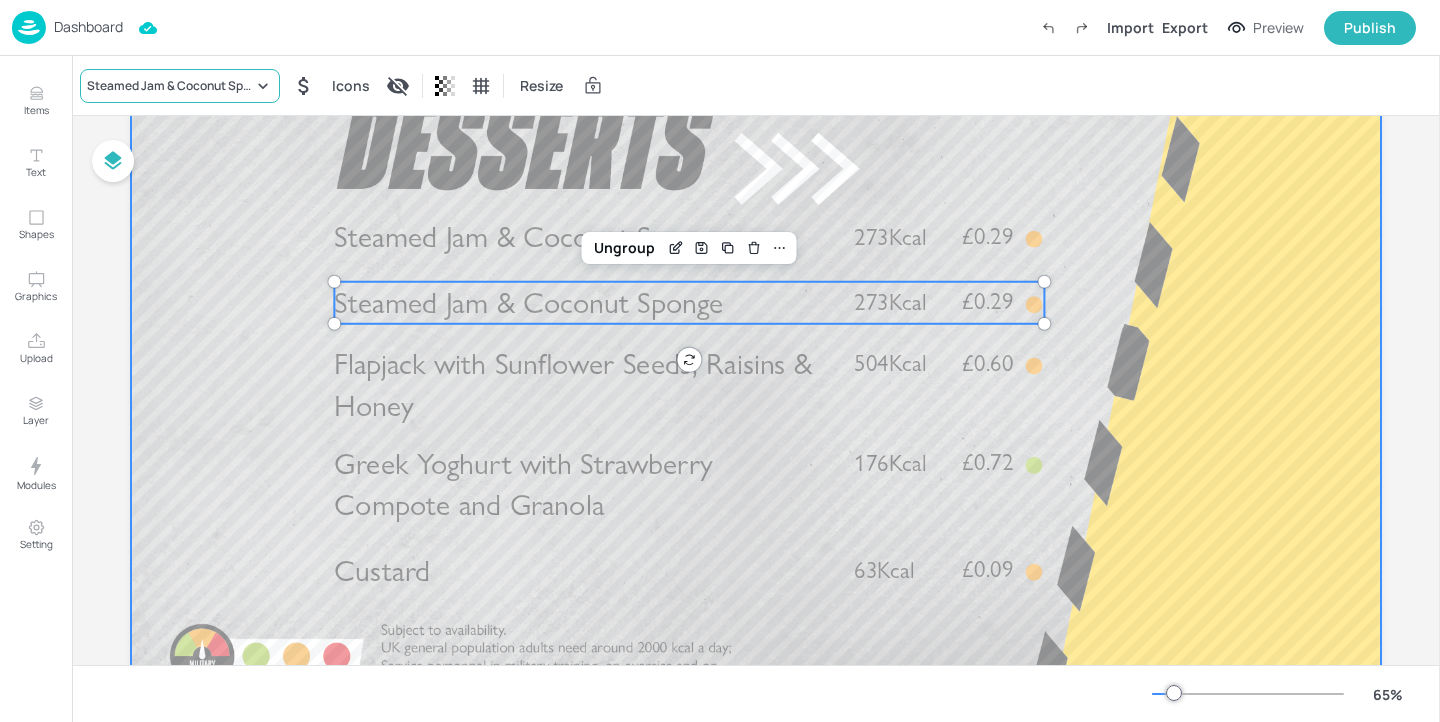 click on "Steamed Jam & Coconut Sponge" at bounding box center (170, 86) 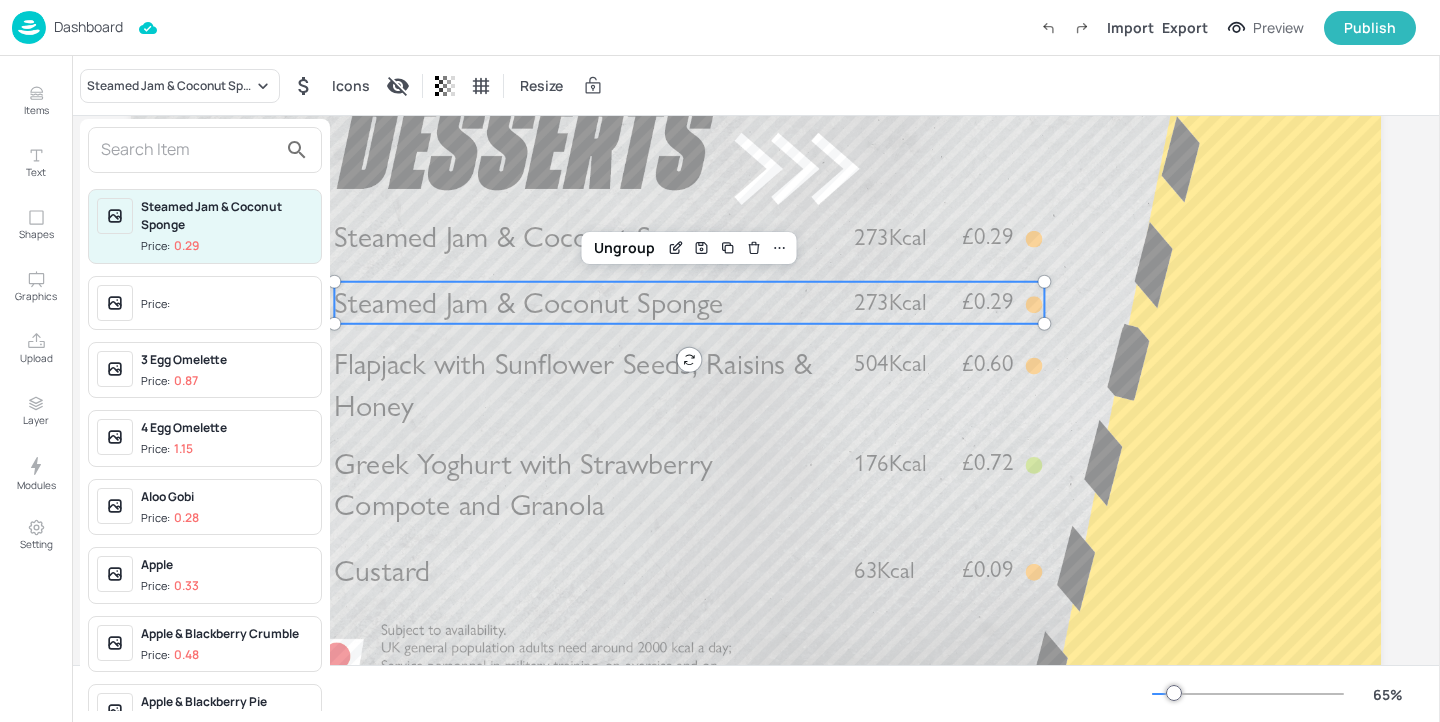 click at bounding box center (189, 150) 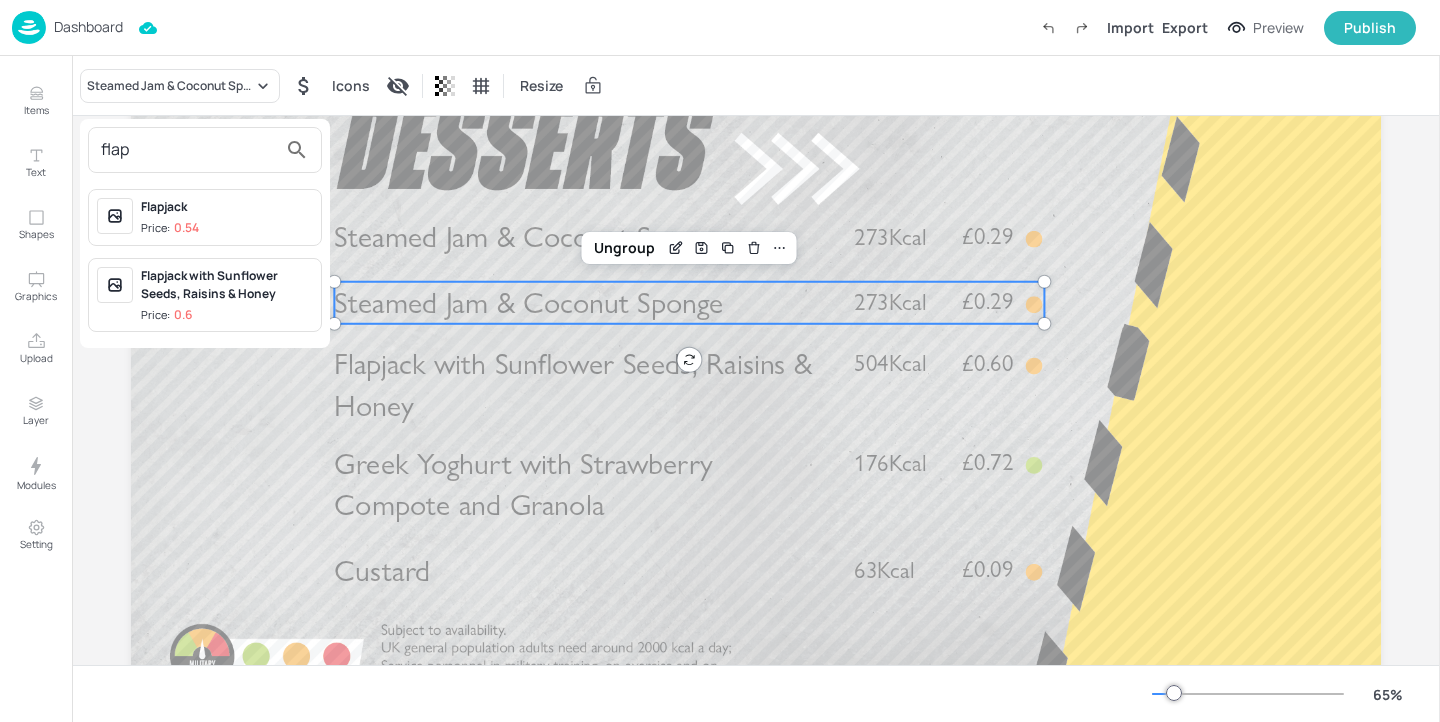type on "flap" 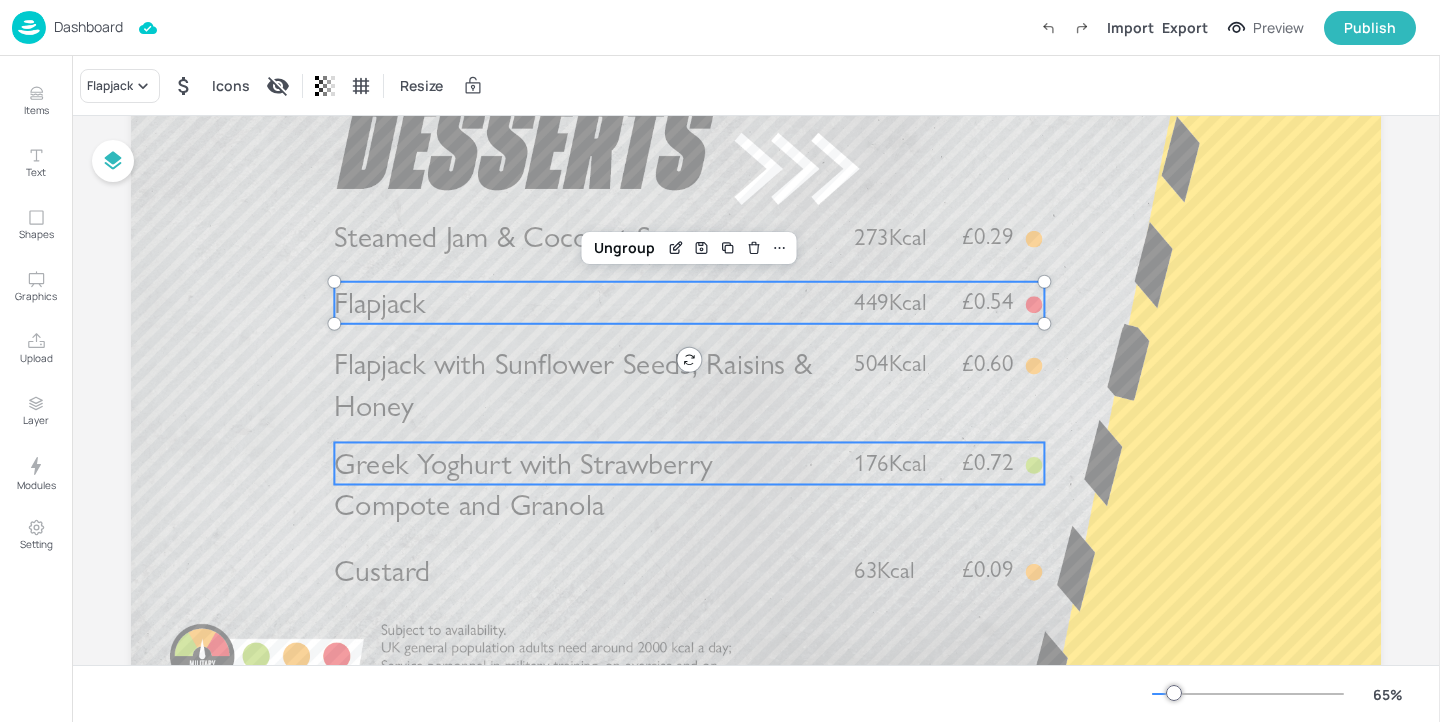 click on "Greek Yoghurt with Strawberry Compote and Granola" at bounding box center [523, 484] 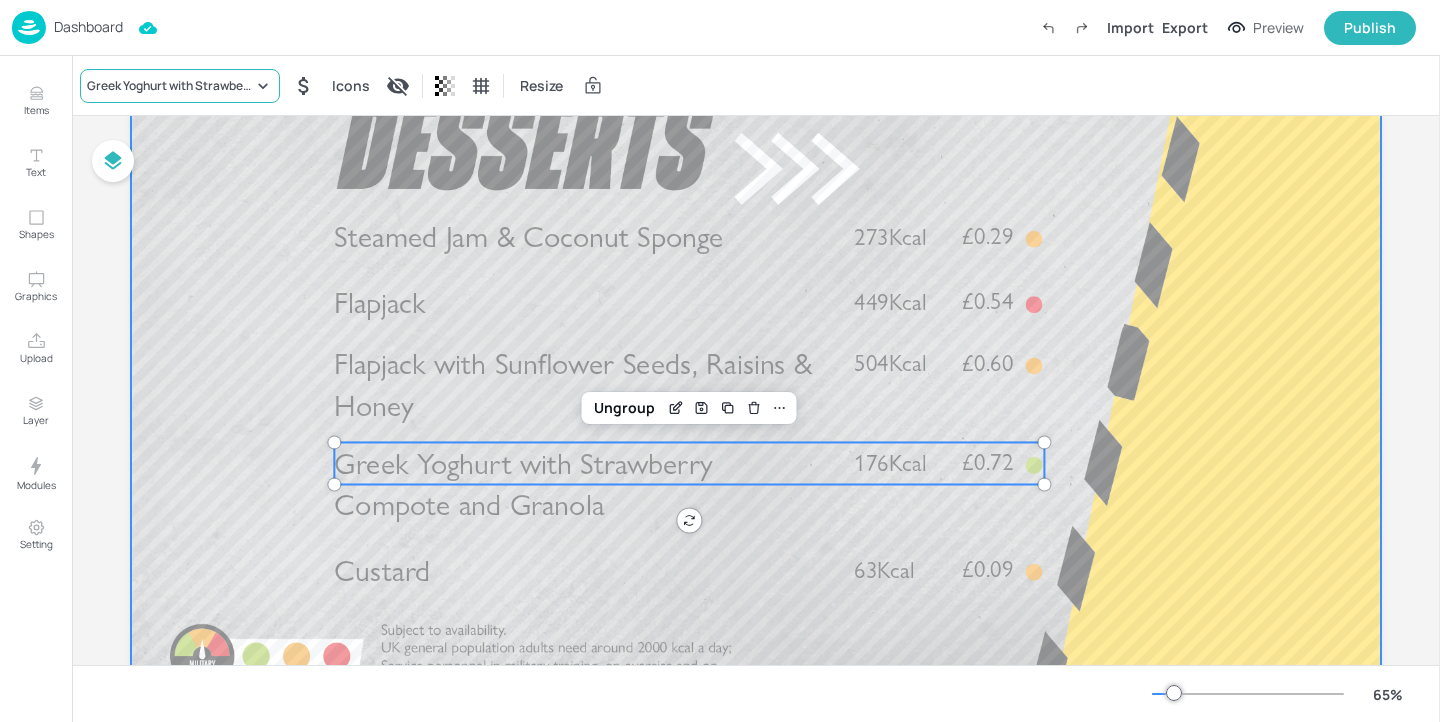 click on "Greek Yoghurt with Strawberry Compote and Granola" at bounding box center [180, 86] 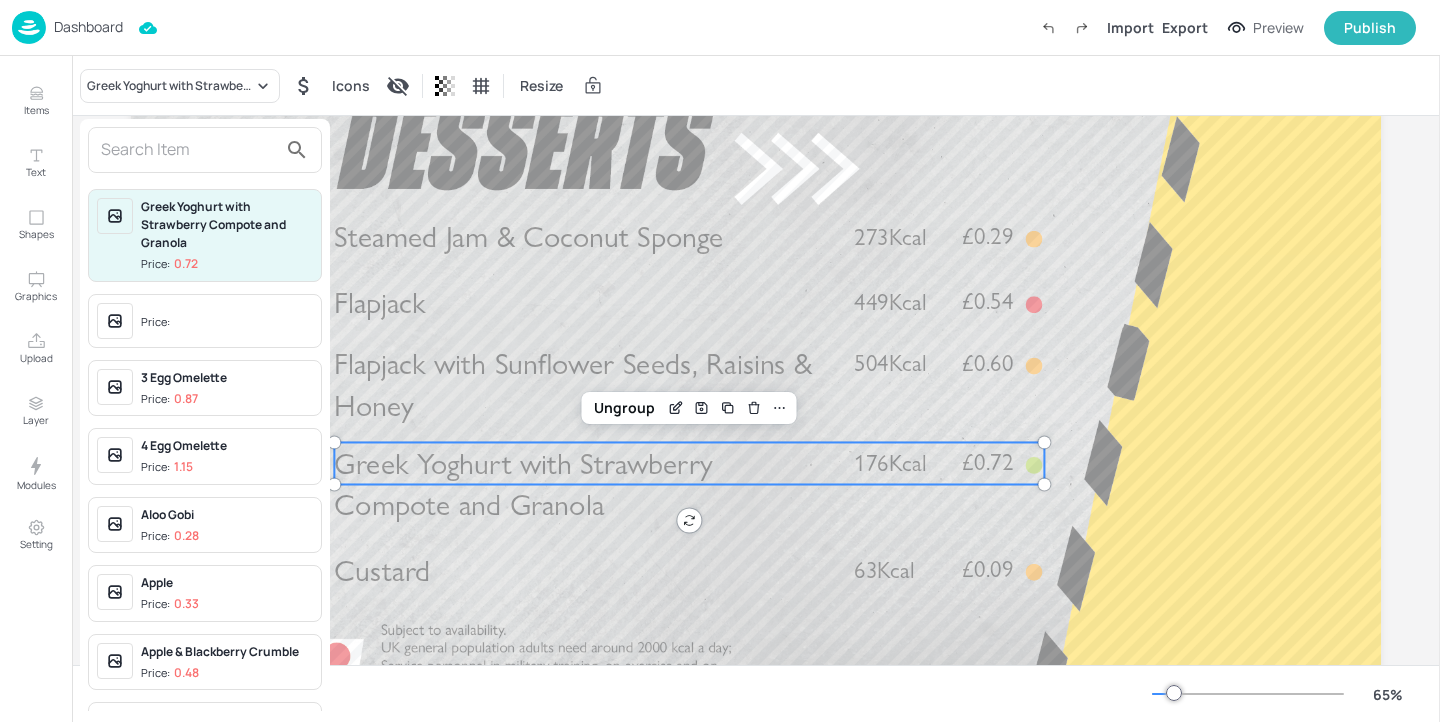 click at bounding box center [189, 150] 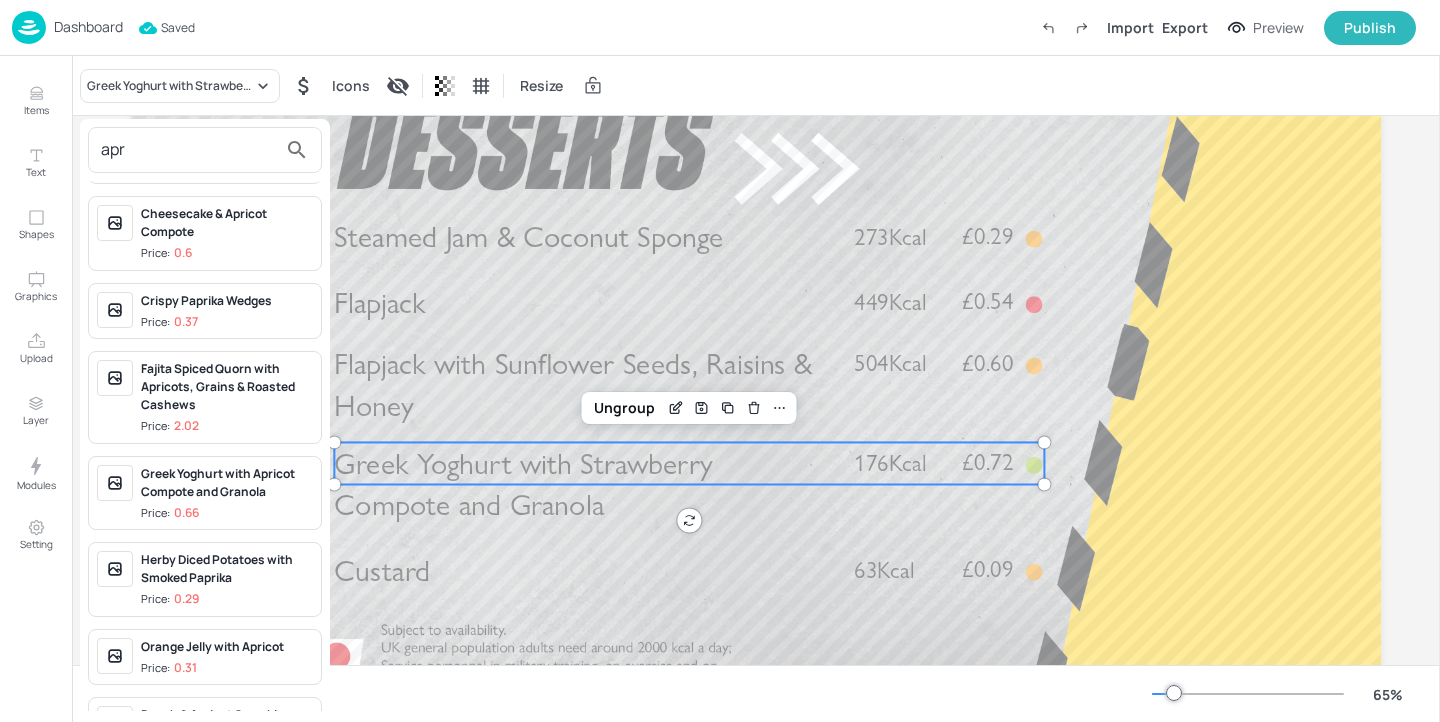 scroll, scrollTop: 216, scrollLeft: 0, axis: vertical 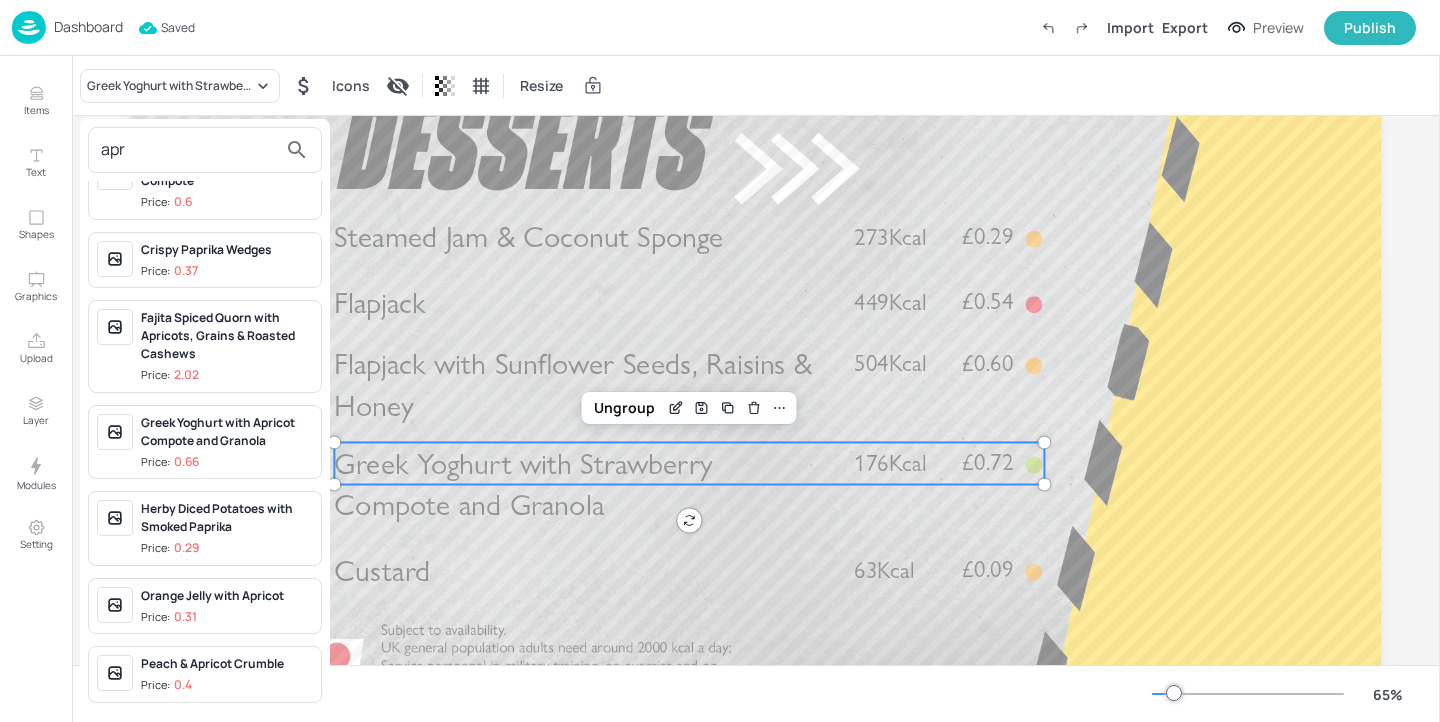 type on "apr" 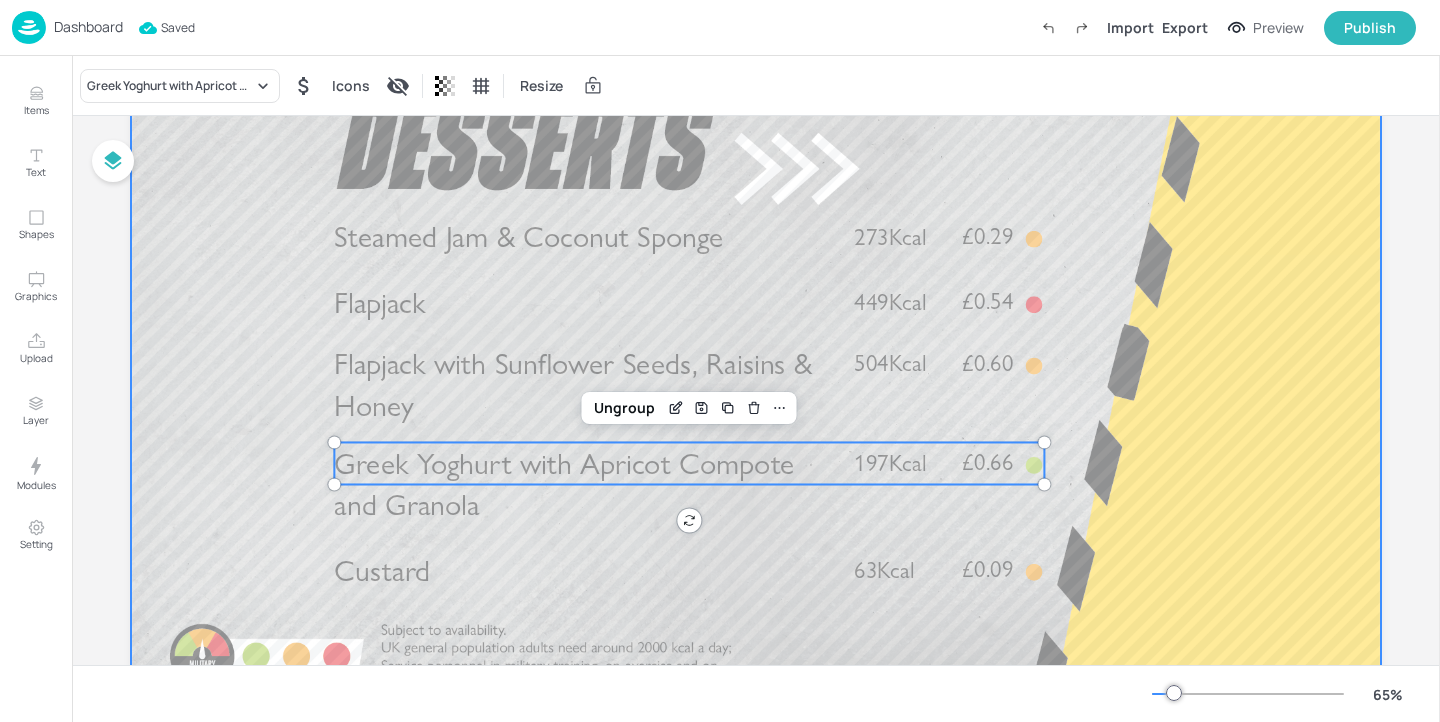 scroll, scrollTop: 0, scrollLeft: 0, axis: both 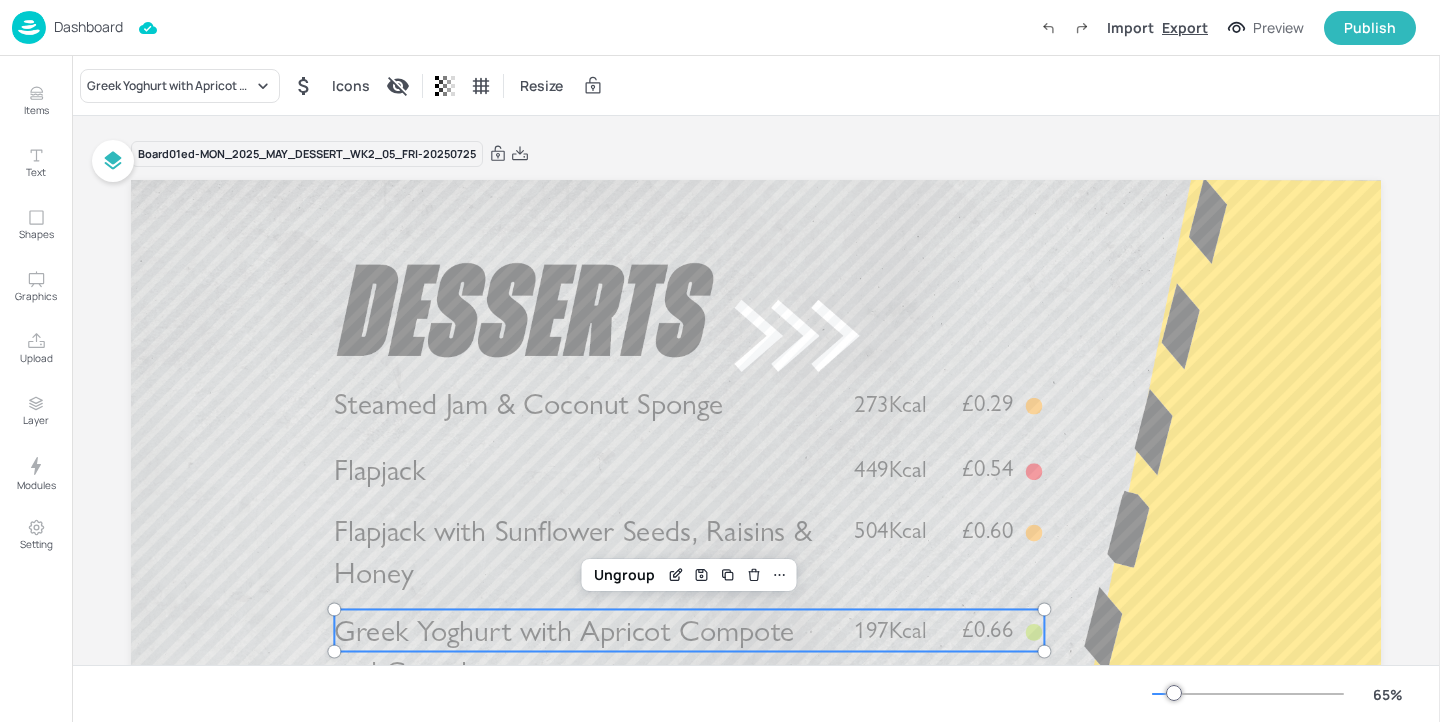 click on "Export" at bounding box center [1185, 27] 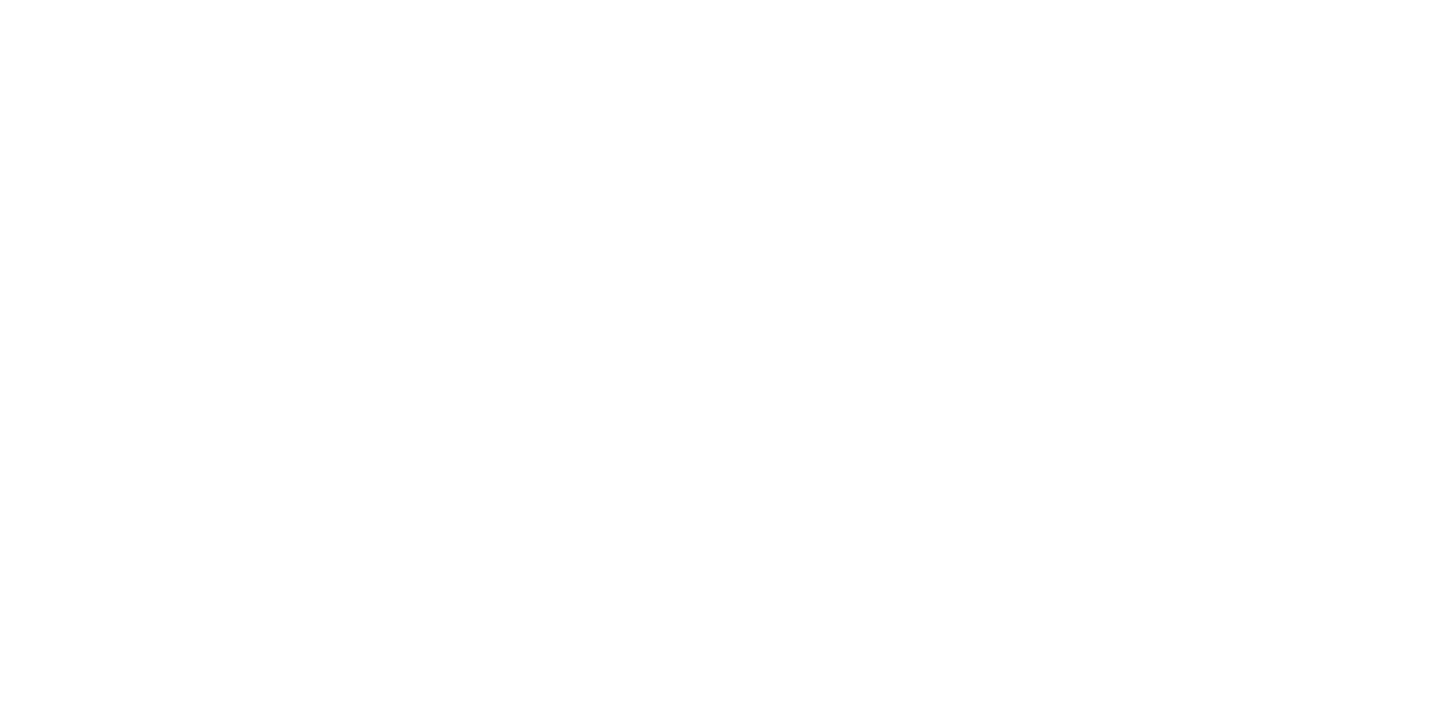 scroll, scrollTop: 0, scrollLeft: 0, axis: both 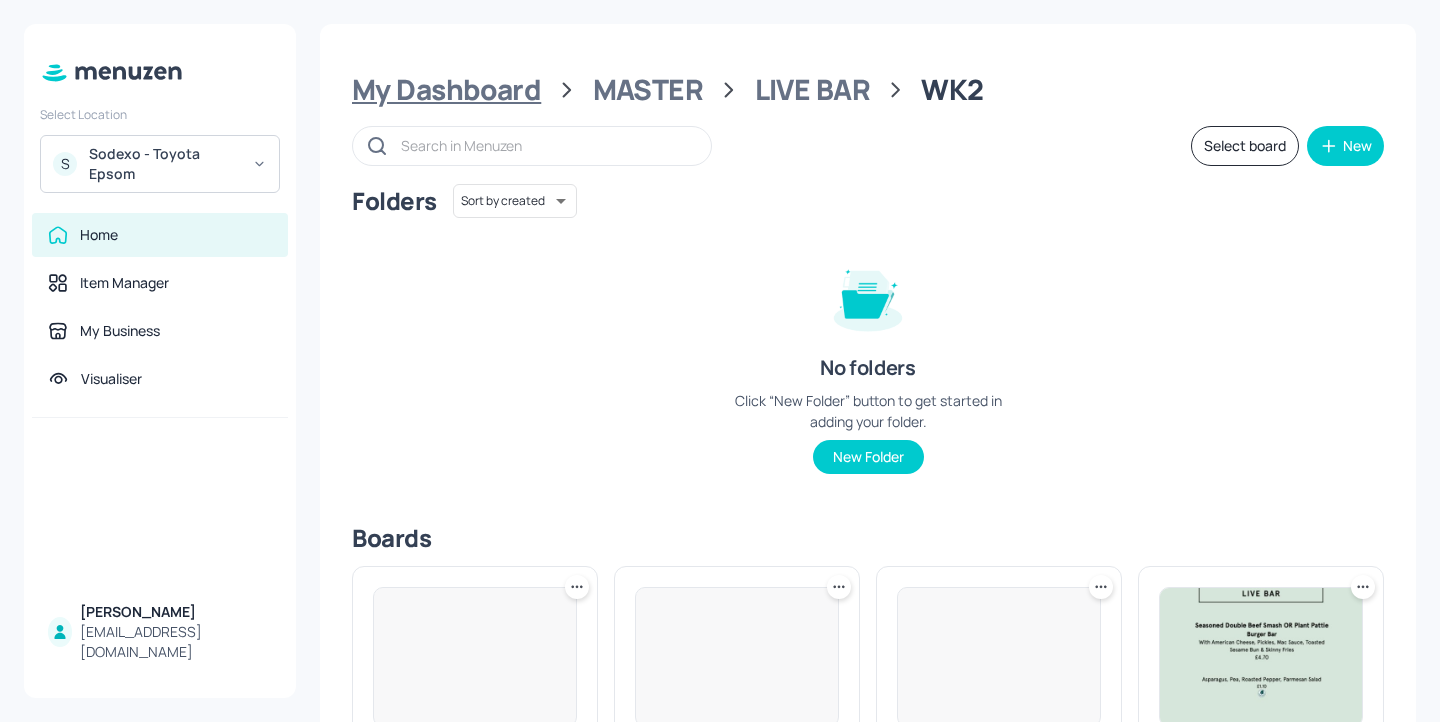 click on "My Dashboard" at bounding box center [446, 90] 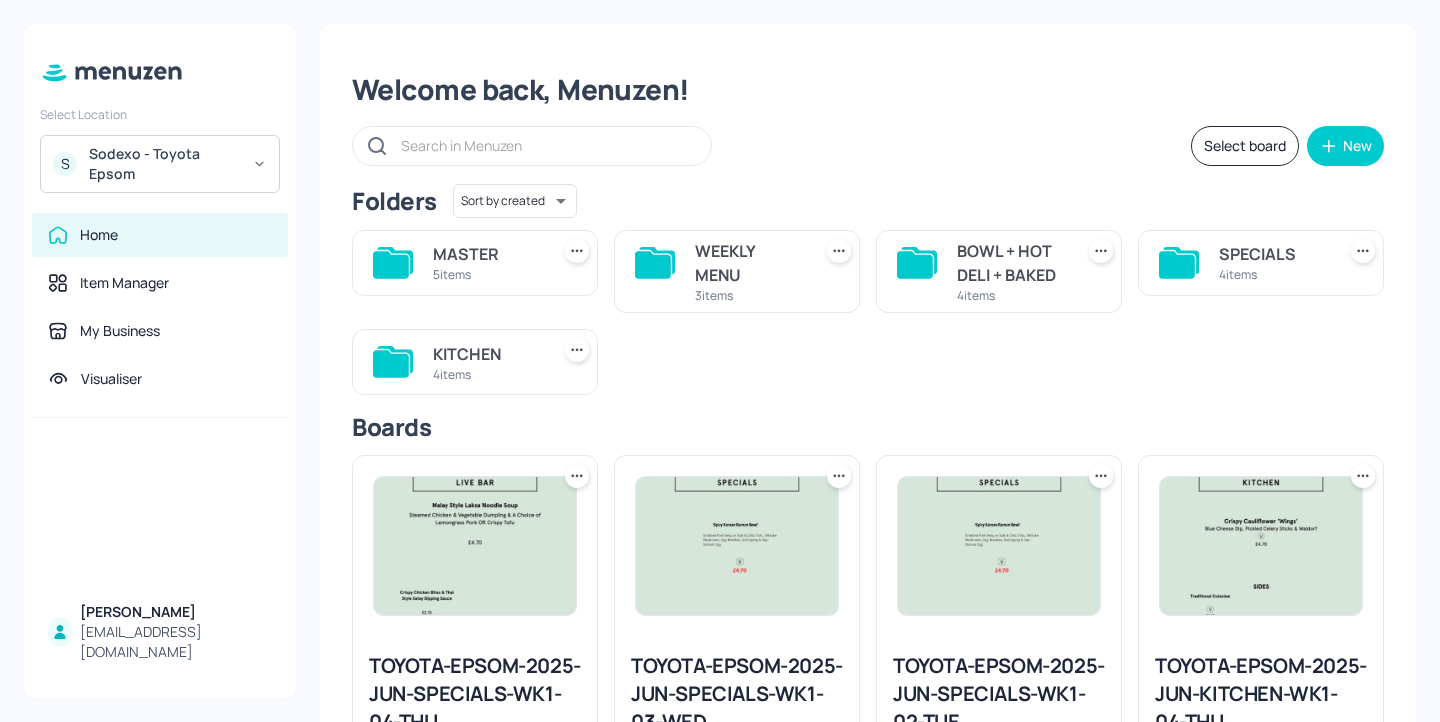 click on "MASTER" at bounding box center (487, 254) 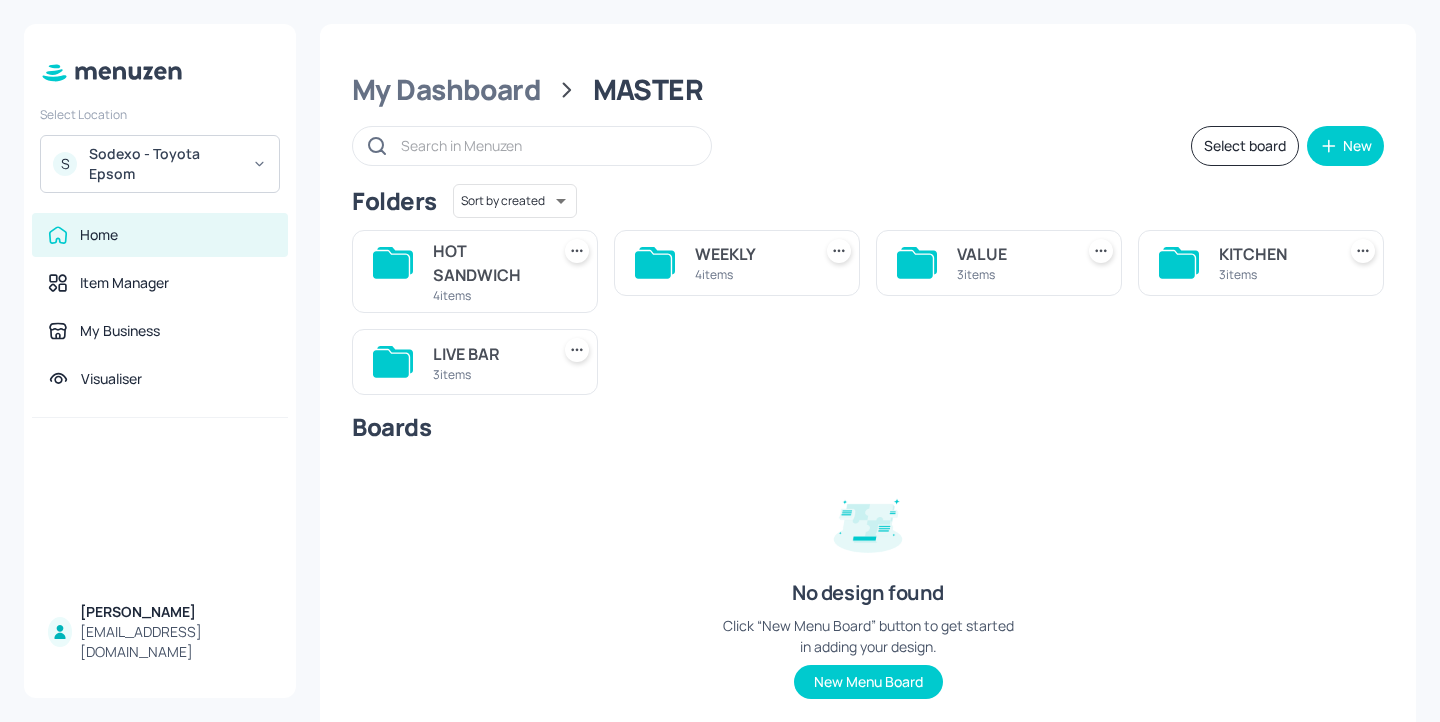 click on "KITCHEN" at bounding box center [1273, 254] 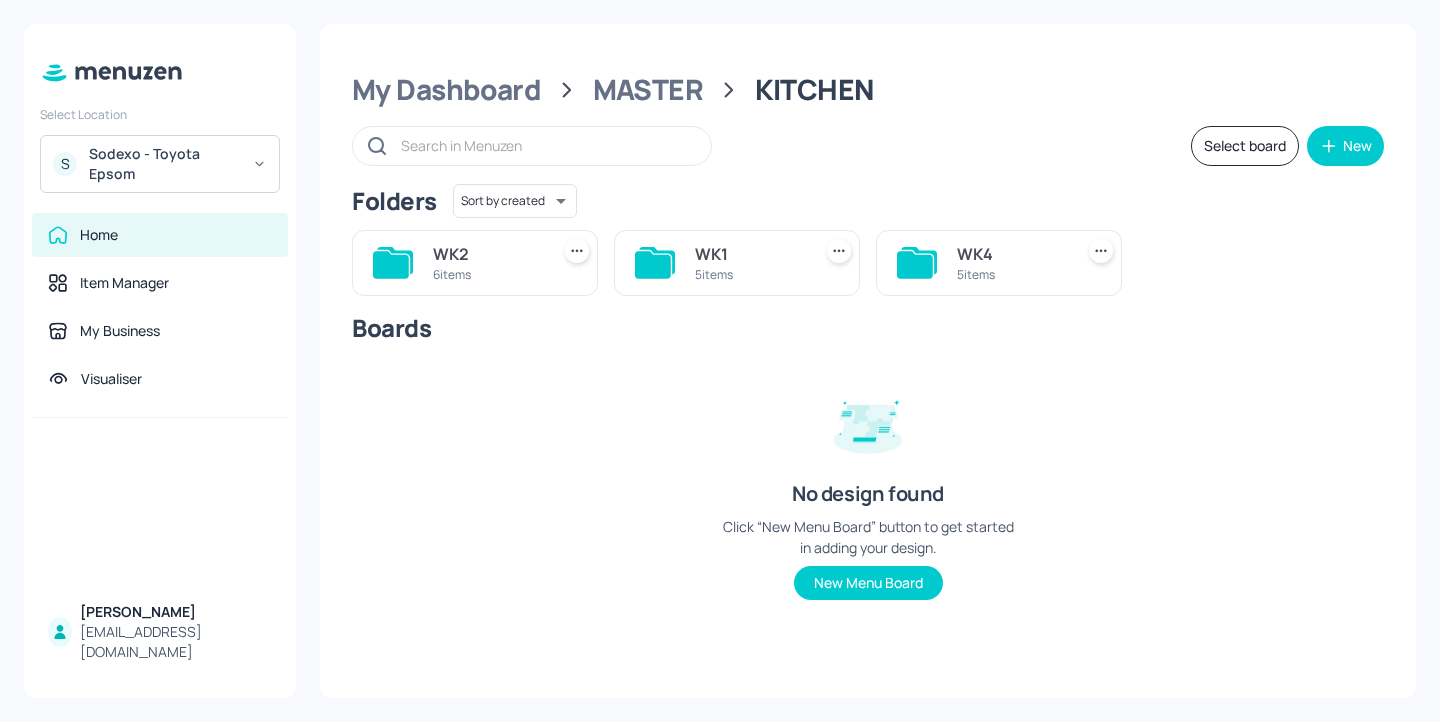 click on "6  items" at bounding box center [487, 274] 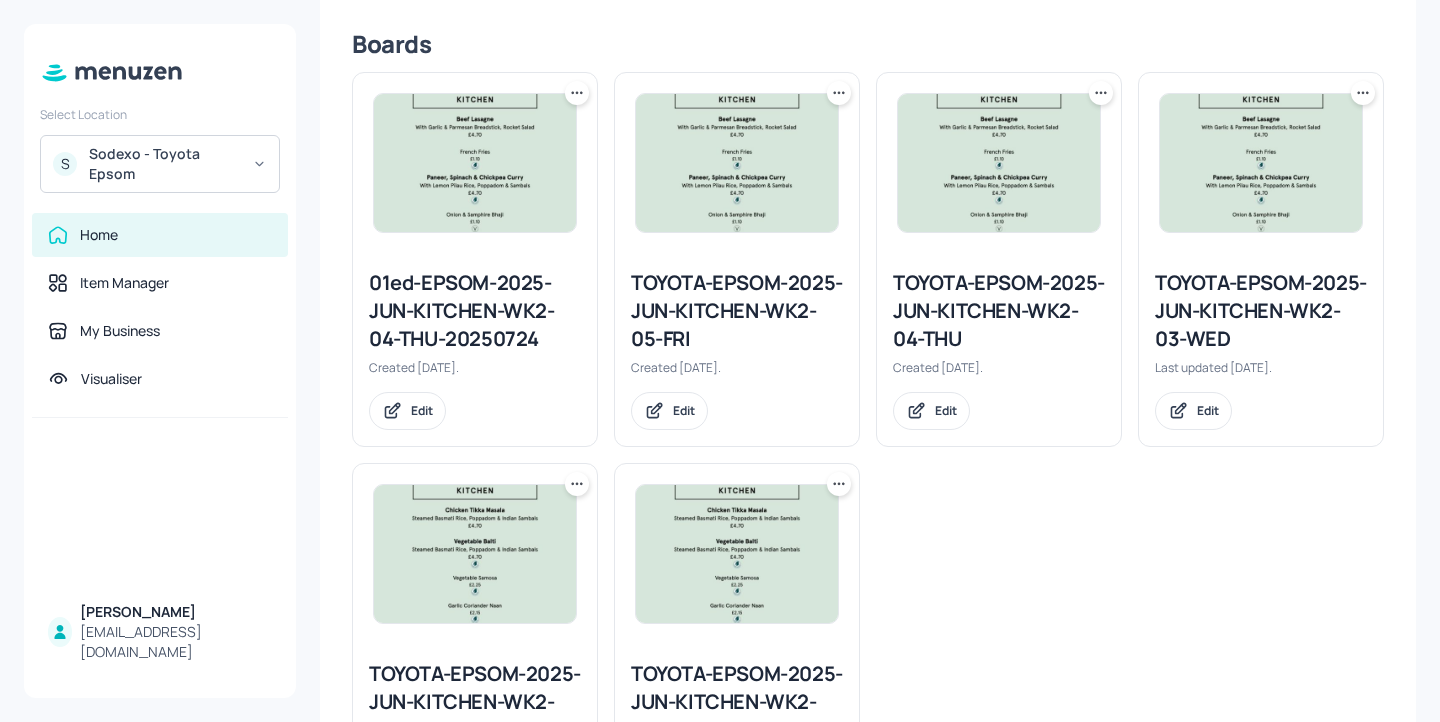 scroll, scrollTop: 448, scrollLeft: 0, axis: vertical 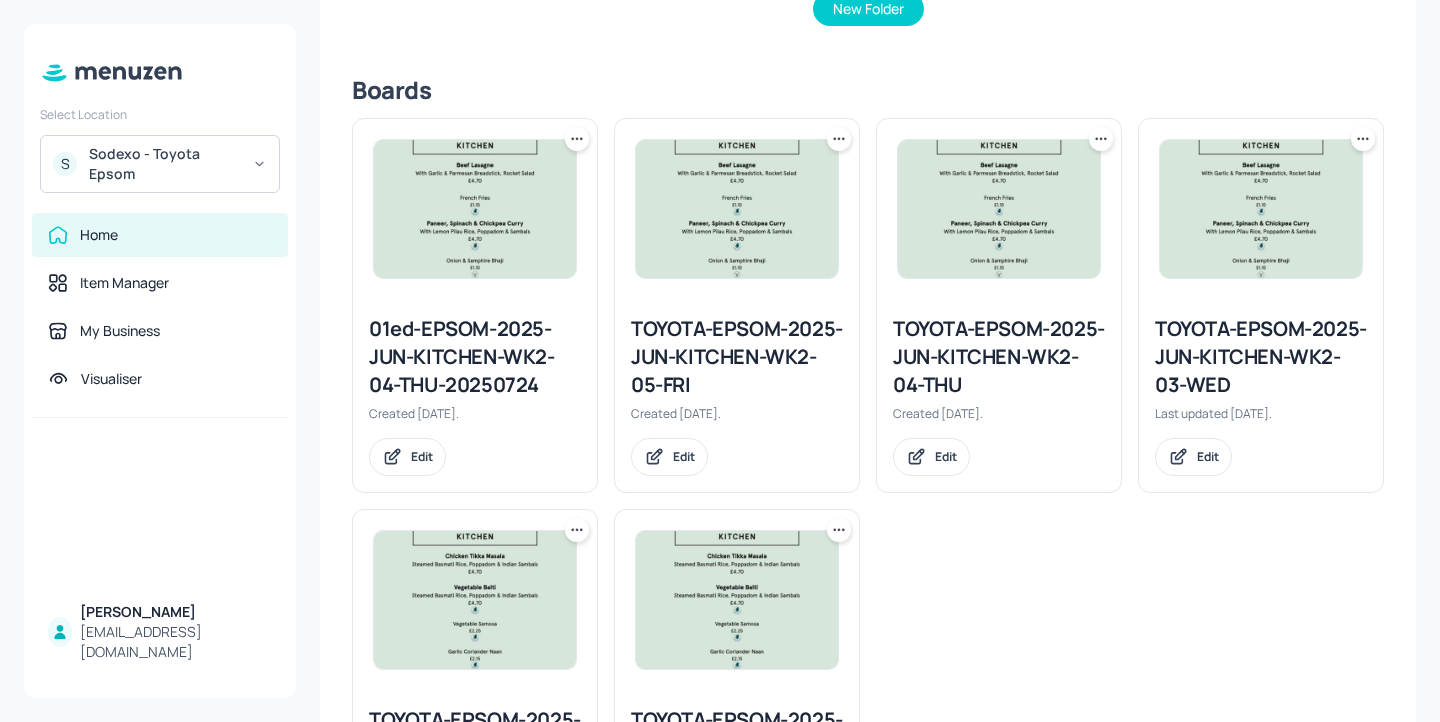 click 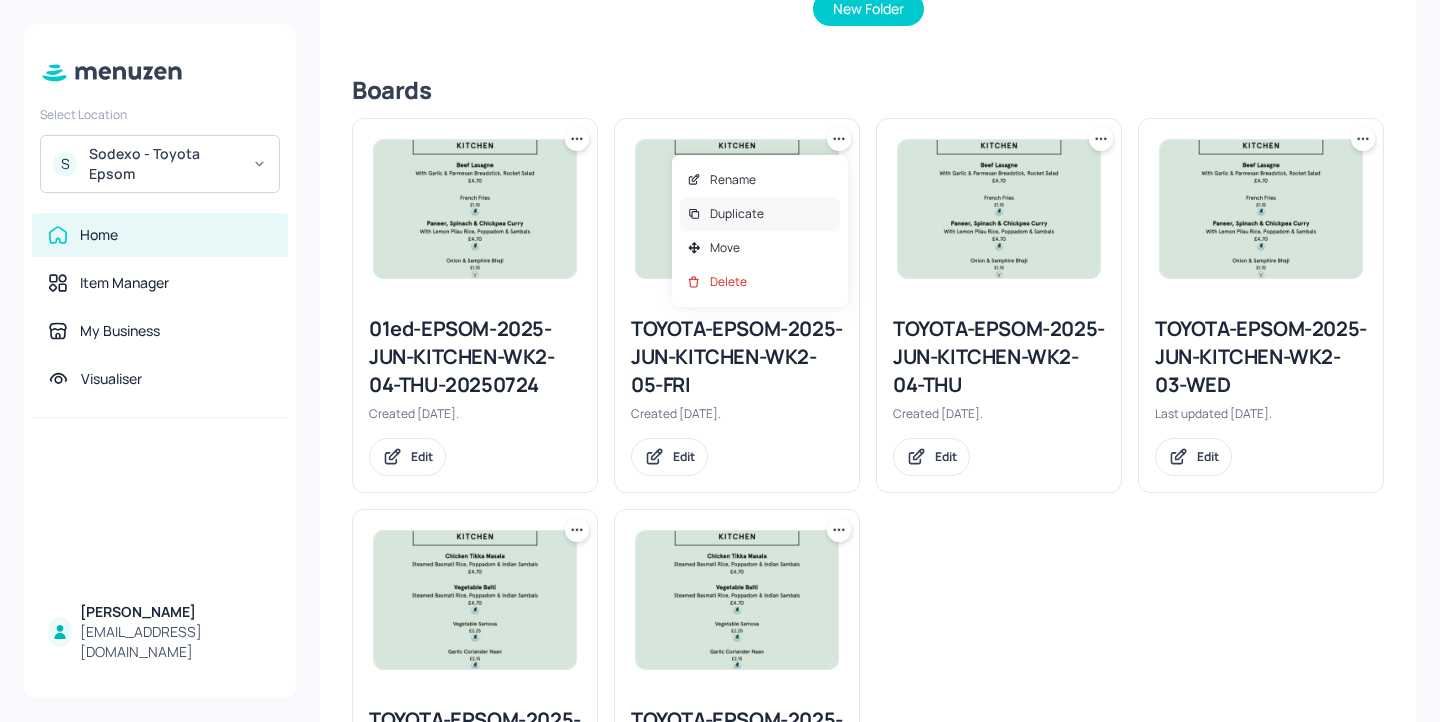 click on "Duplicate" at bounding box center [760, 214] 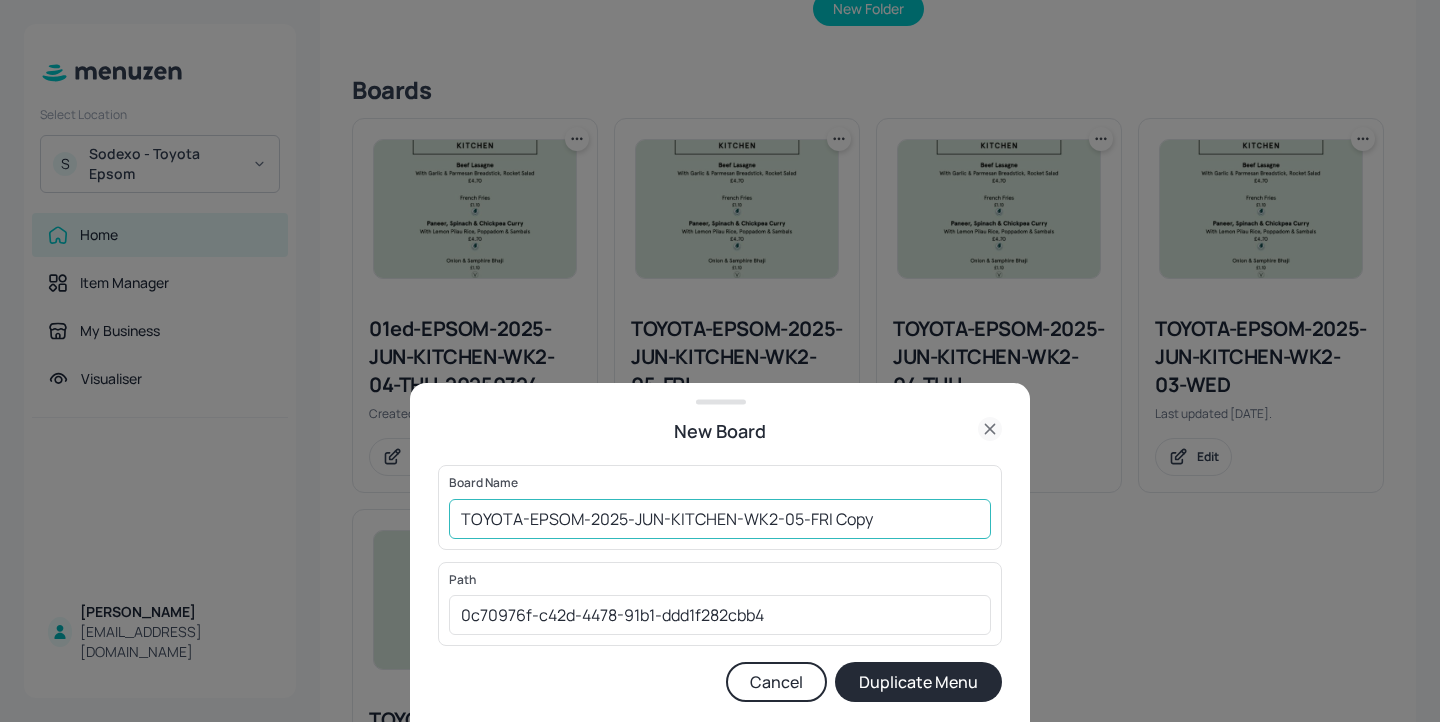 click on "TOYOTA-EPSOM-2025-JUN-KITCHEN-WK2-05-FRI Copy" at bounding box center [720, 519] 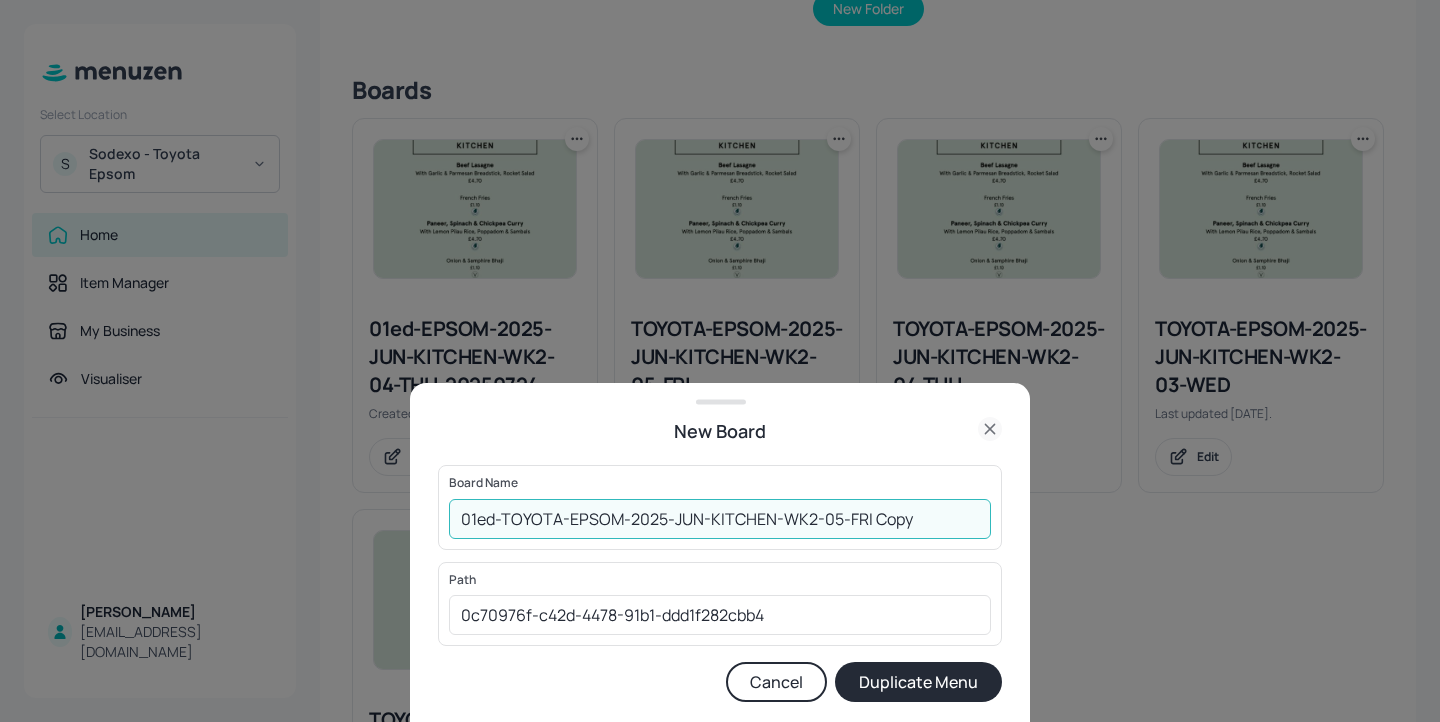 drag, startPoint x: 924, startPoint y: 527, endPoint x: 869, endPoint y: 522, distance: 55.226807 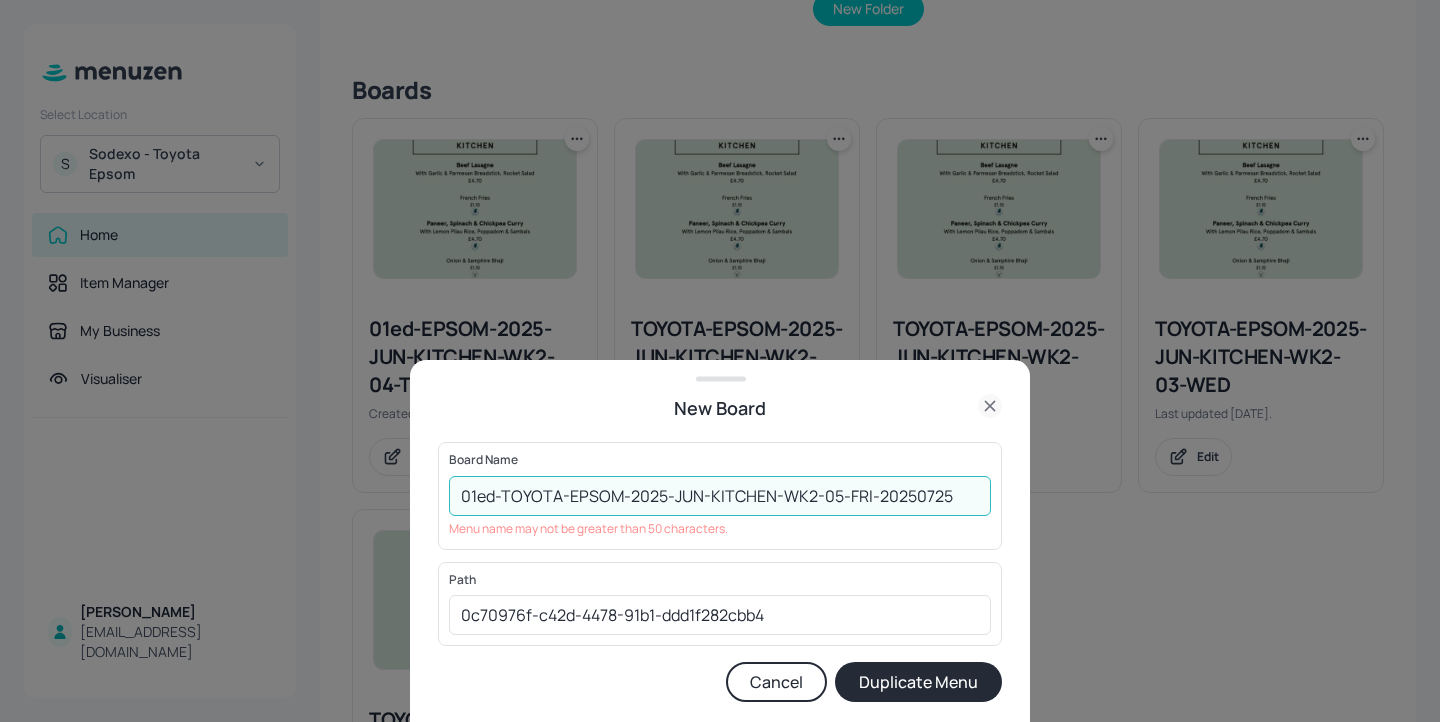 drag, startPoint x: 567, startPoint y: 492, endPoint x: 503, endPoint y: 492, distance: 64 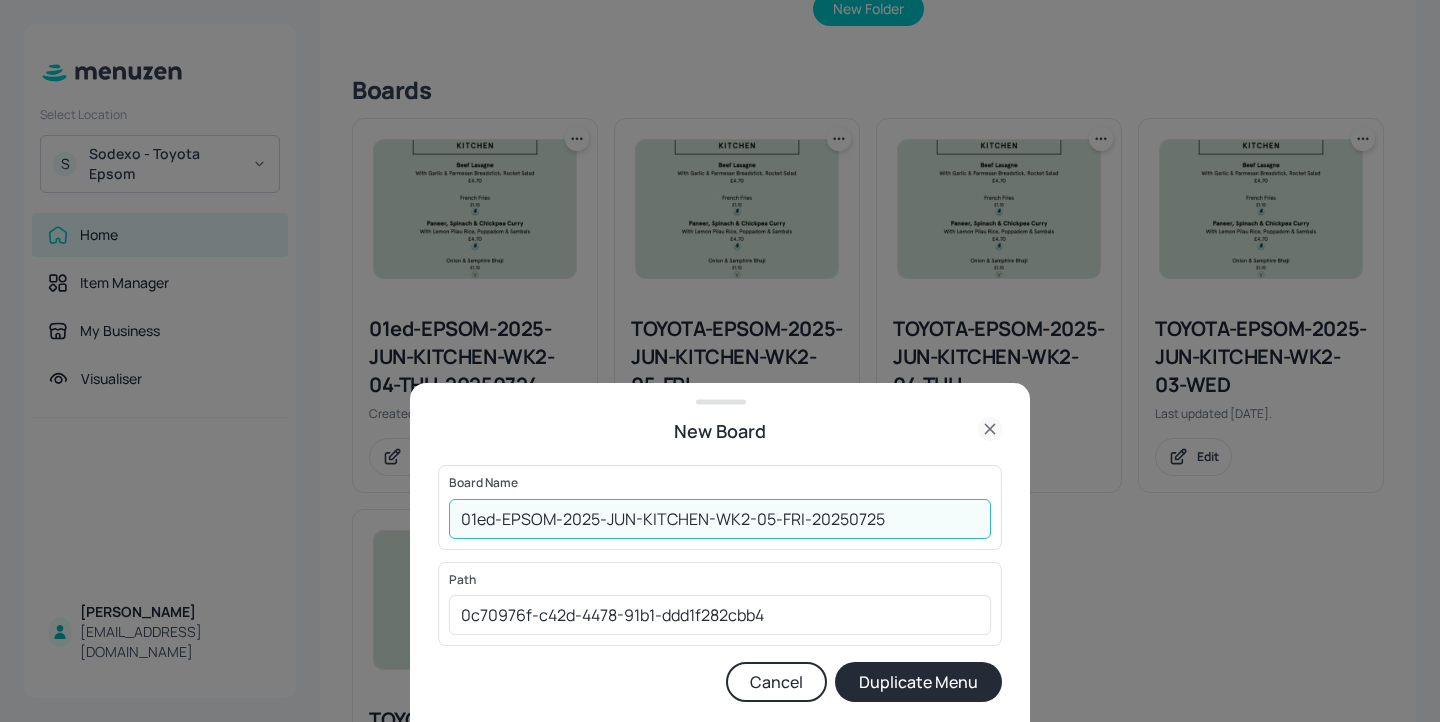 type on "01ed-EPSOM-2025-JUN-KITCHEN-WK2-05-FRI-20250725" 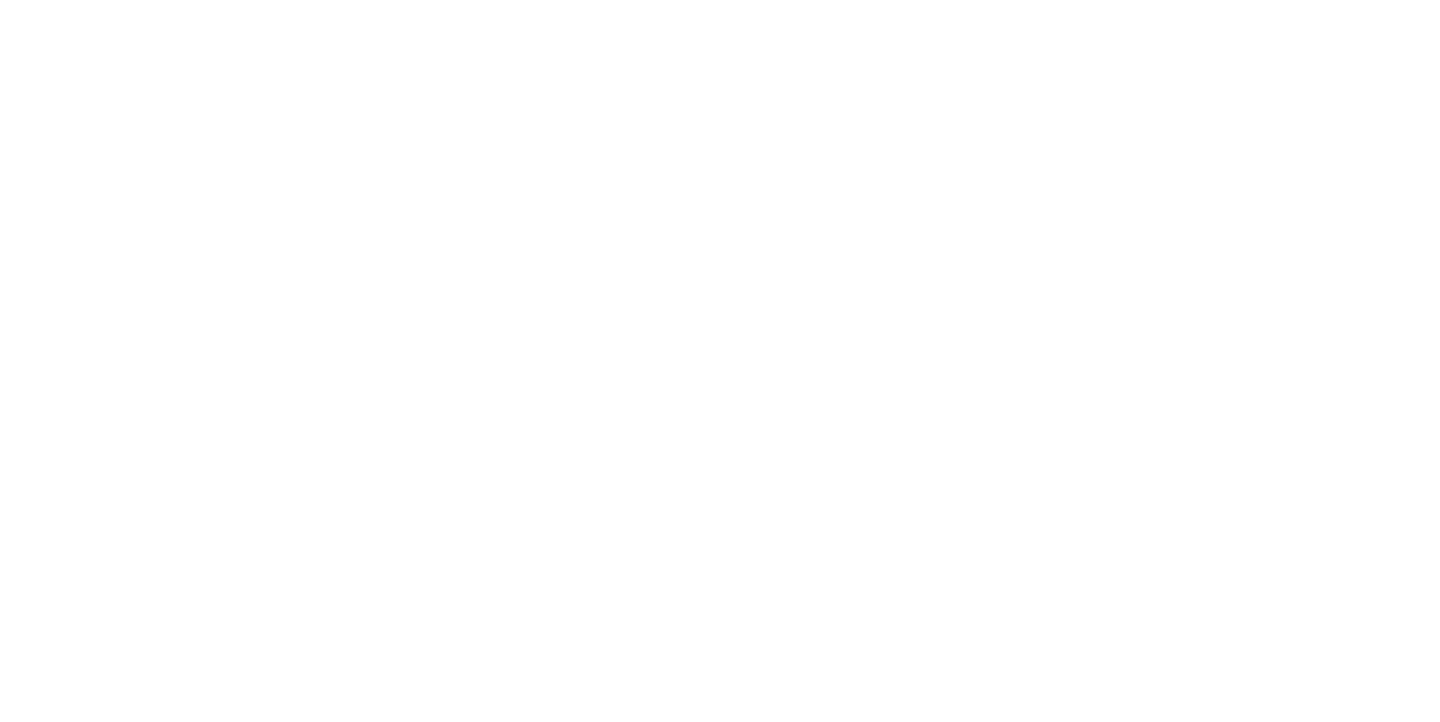 scroll, scrollTop: 0, scrollLeft: 0, axis: both 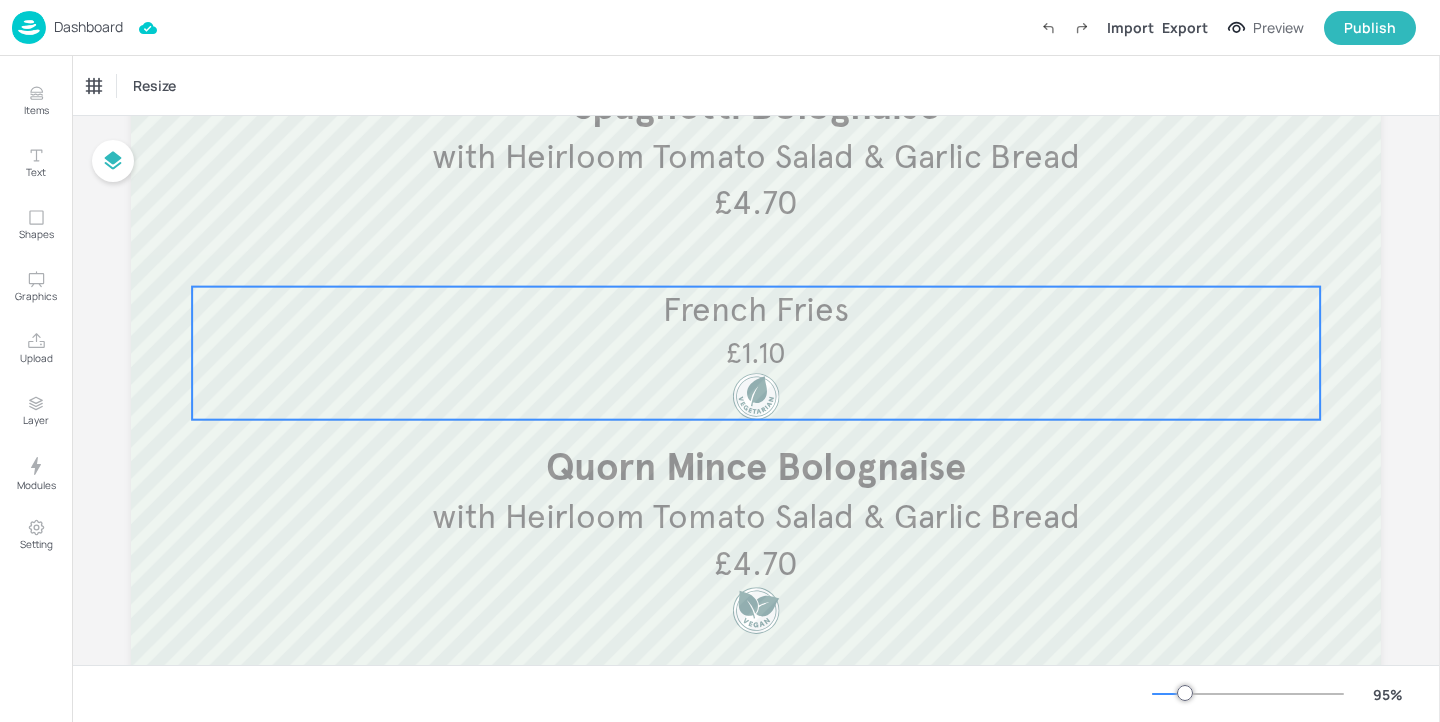 click at bounding box center [756, 396] 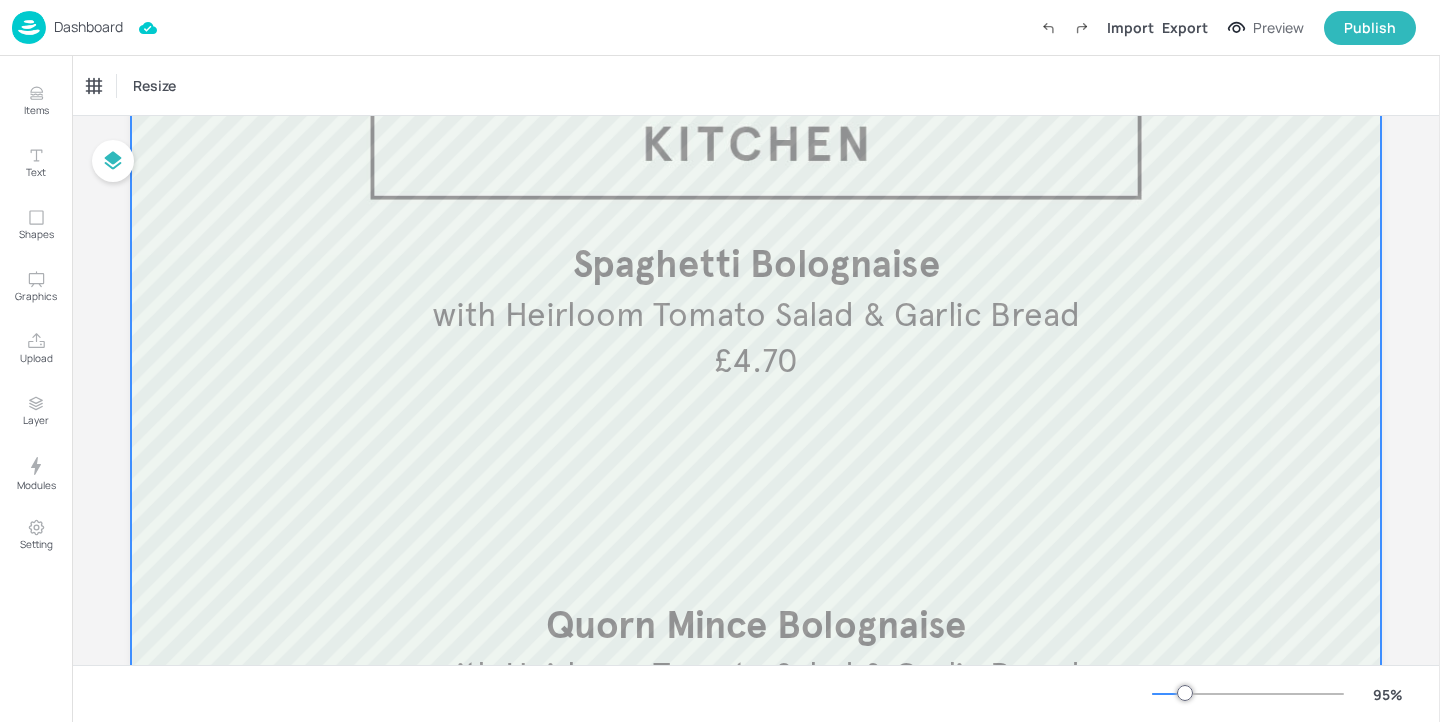 scroll, scrollTop: 0, scrollLeft: 0, axis: both 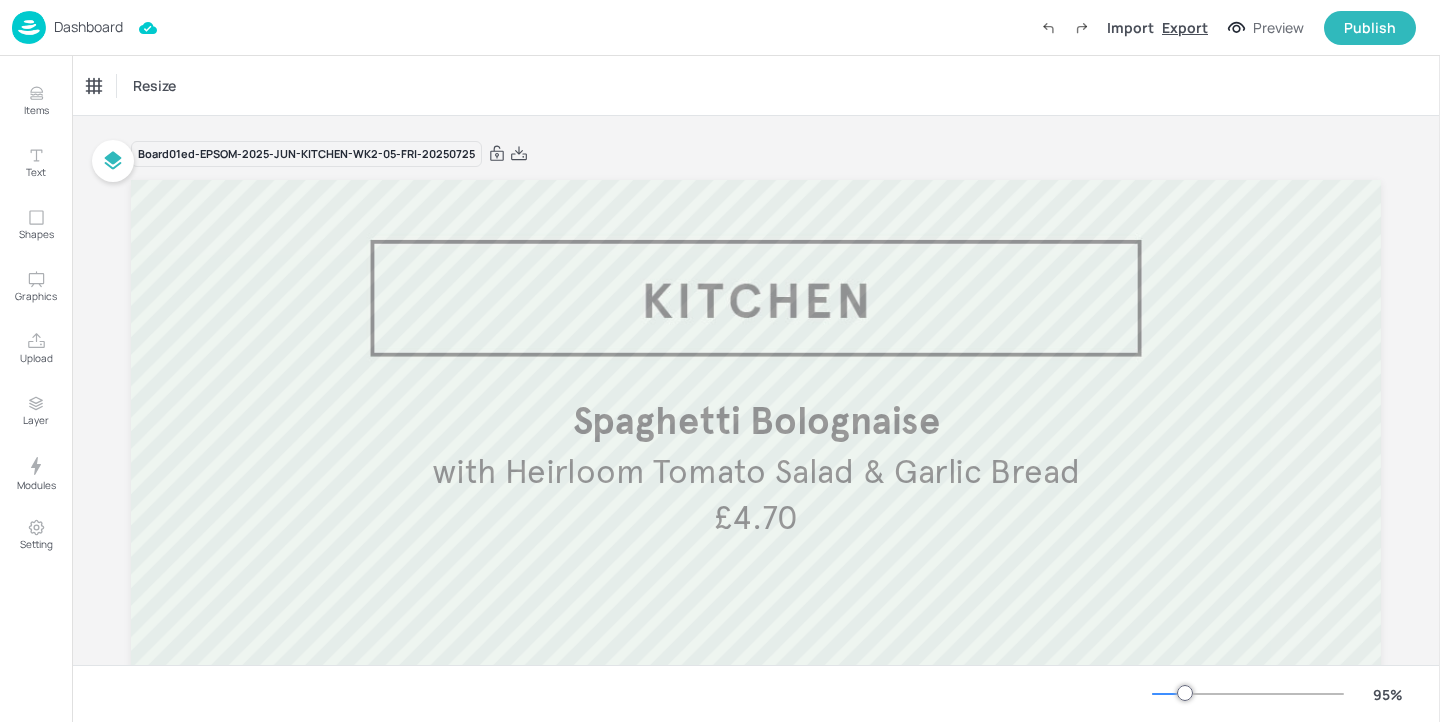 click on "Export" at bounding box center [1185, 27] 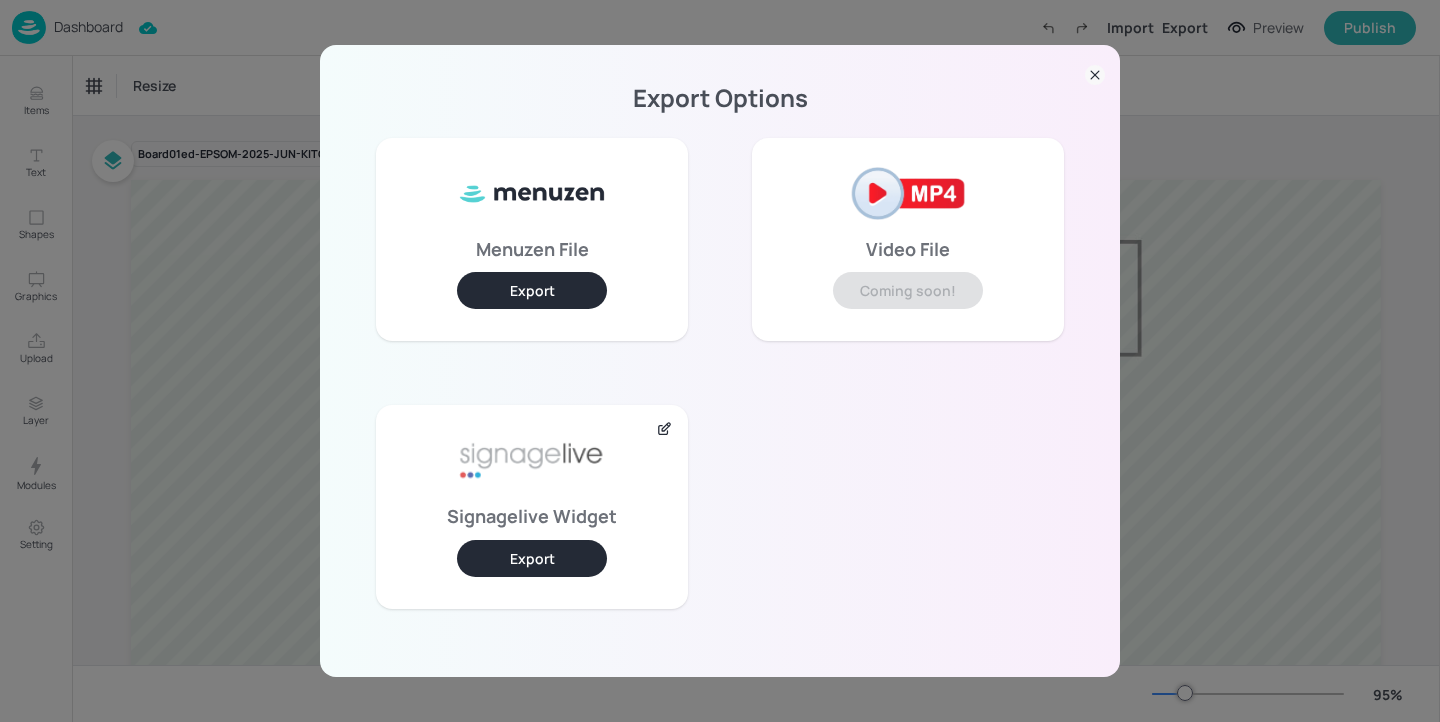 click on "Export" at bounding box center [532, 558] 